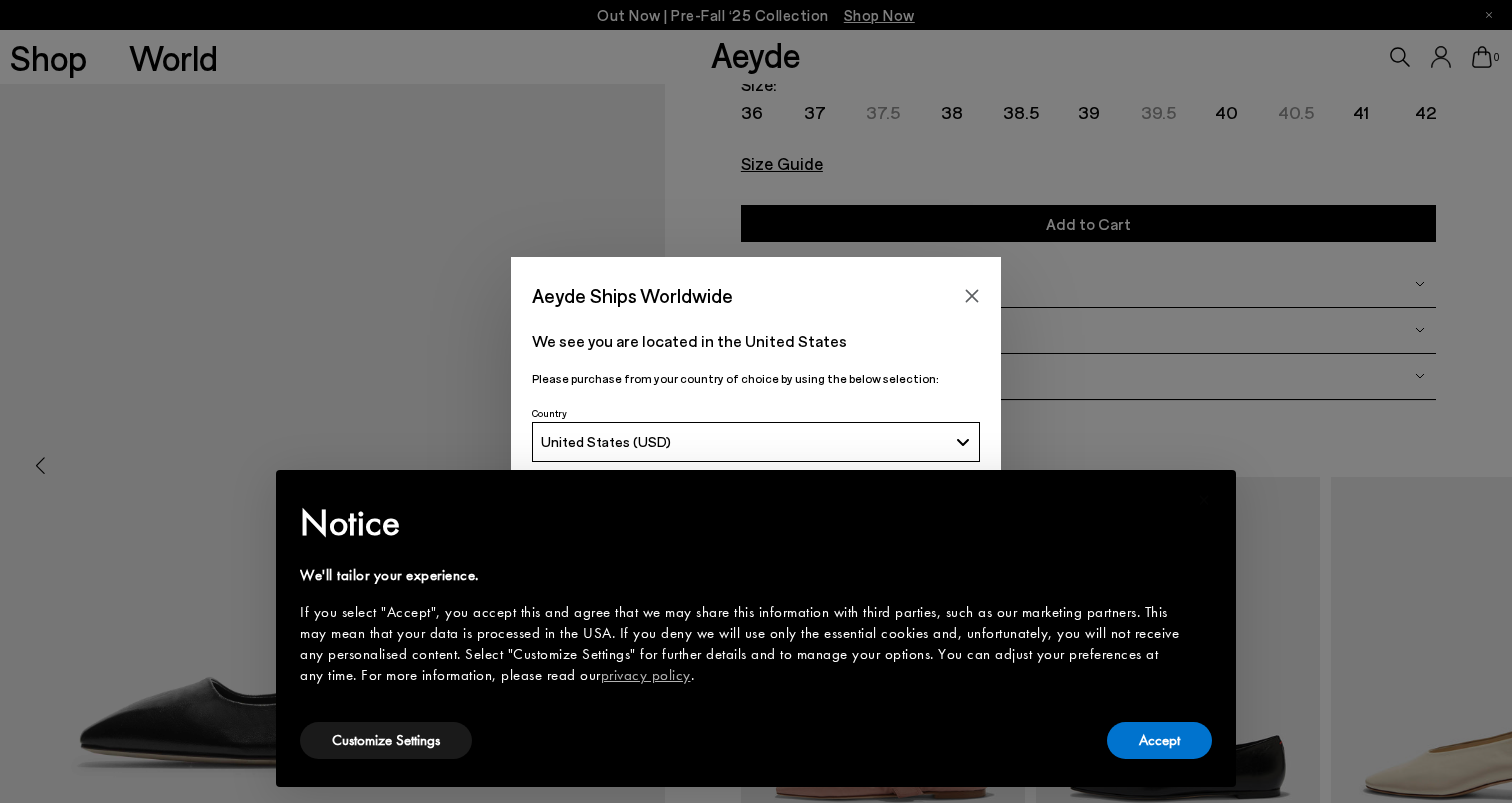 scroll, scrollTop: 233, scrollLeft: 0, axis: vertical 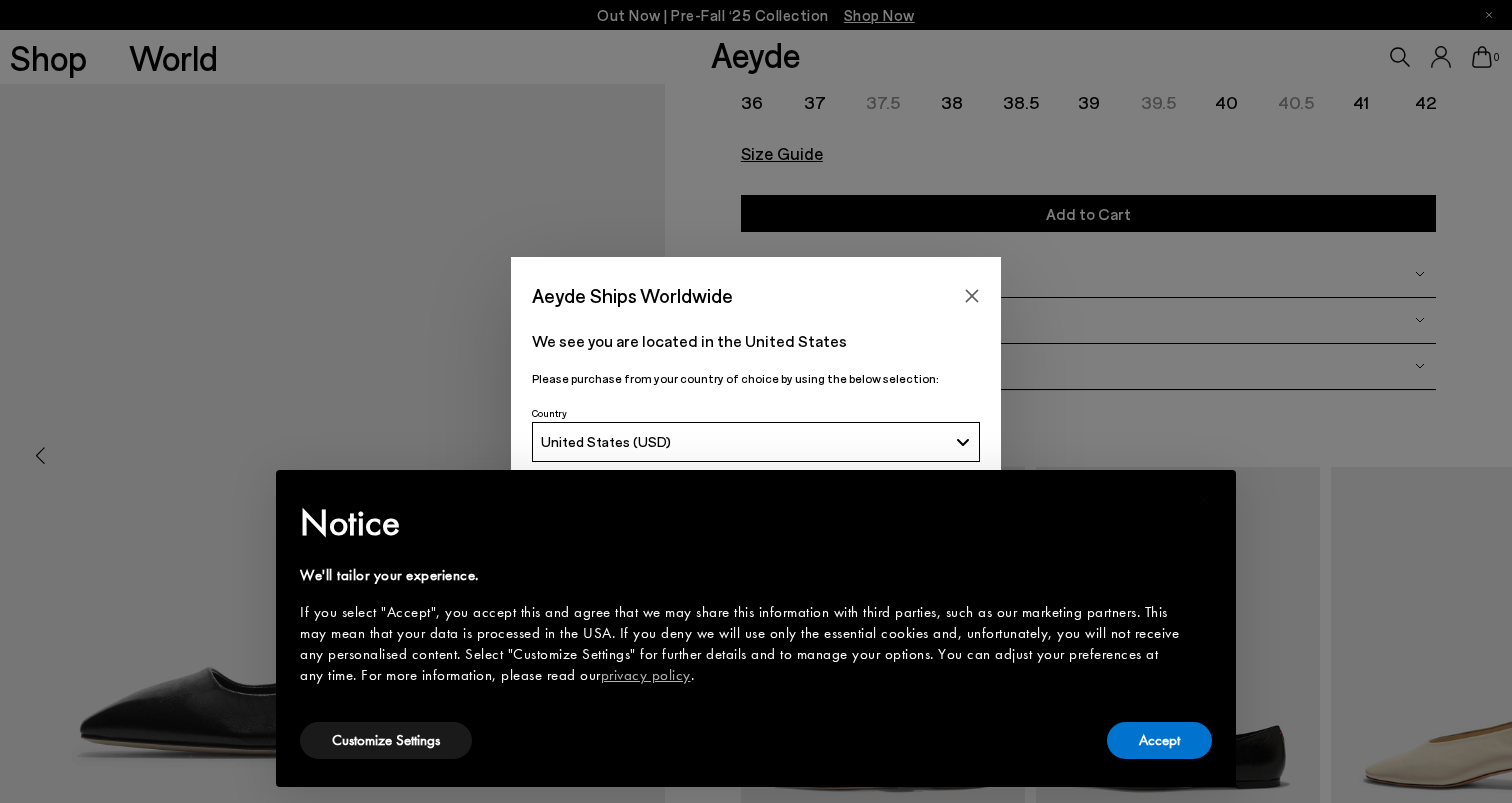 click 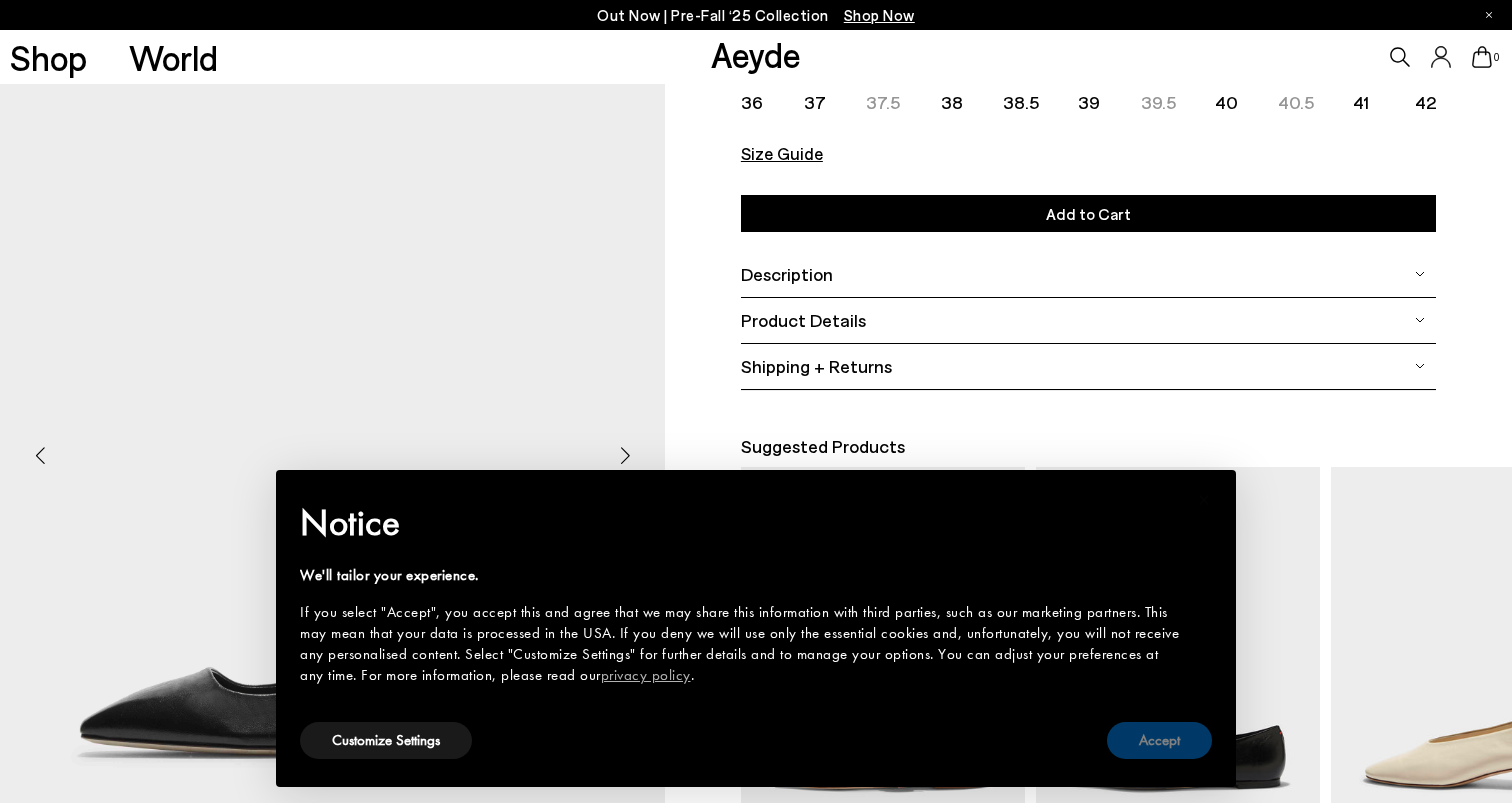 click on "Accept" at bounding box center (1159, 740) 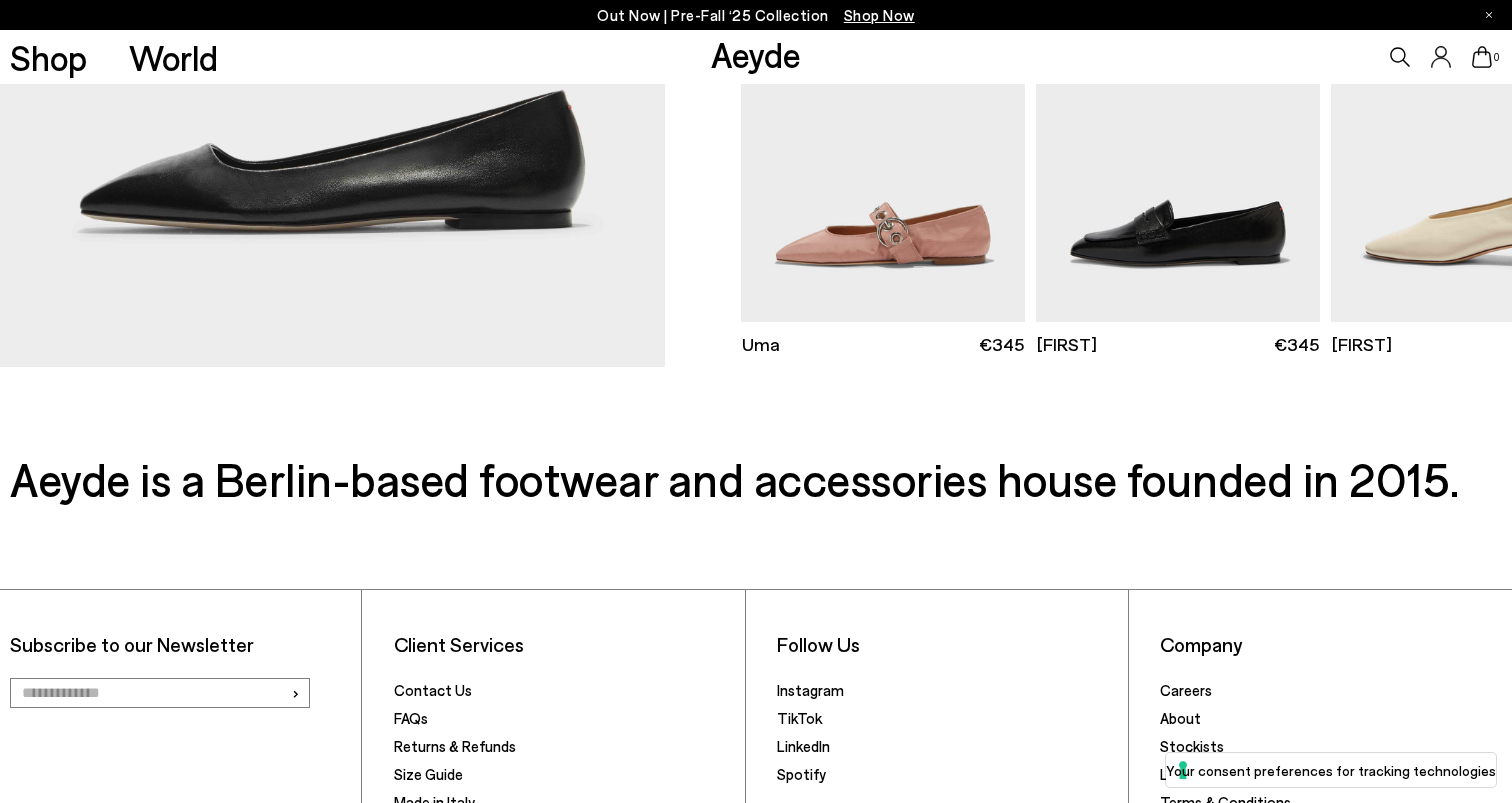 scroll, scrollTop: 164, scrollLeft: 0, axis: vertical 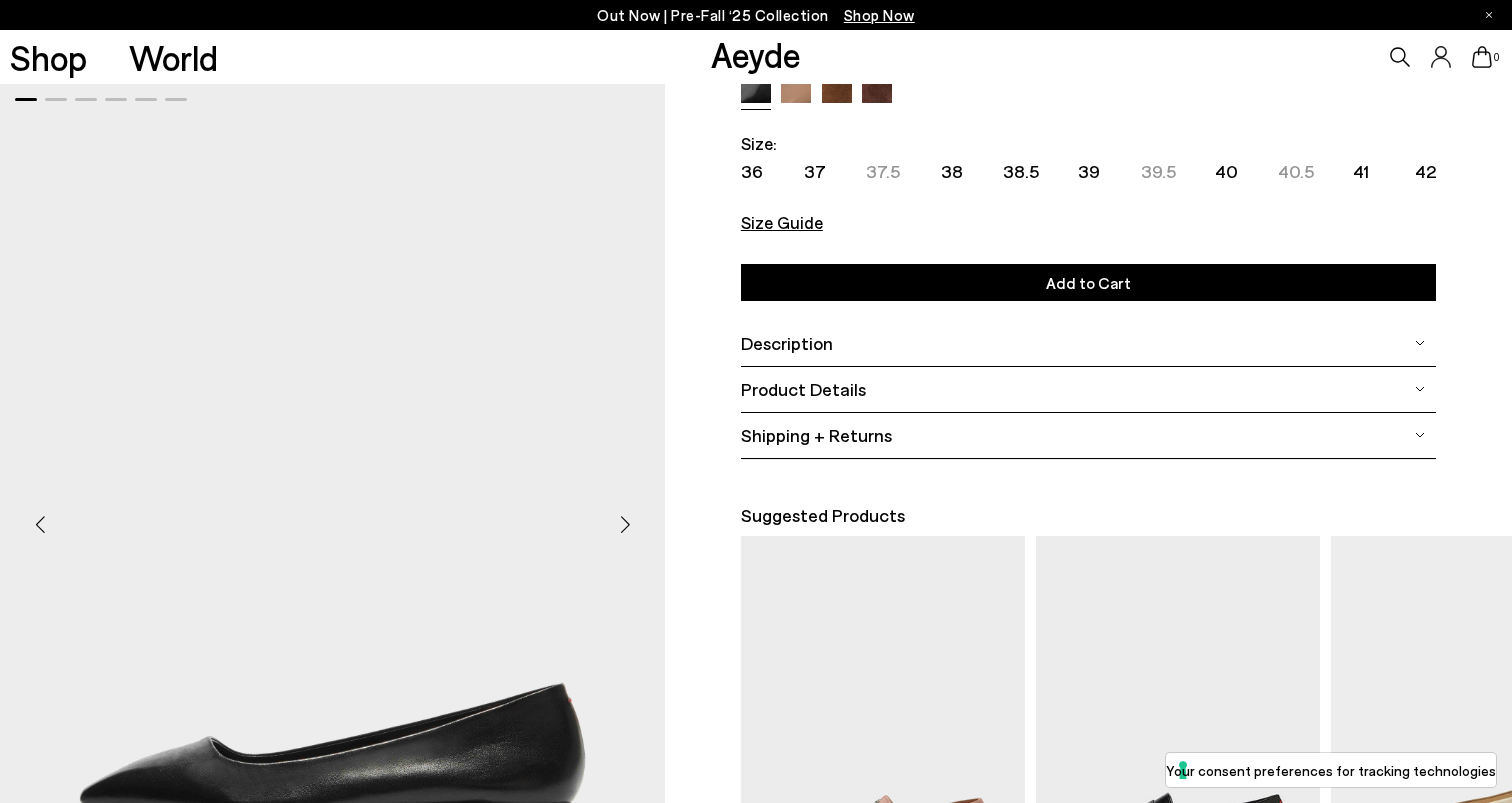 click at bounding box center [625, 525] 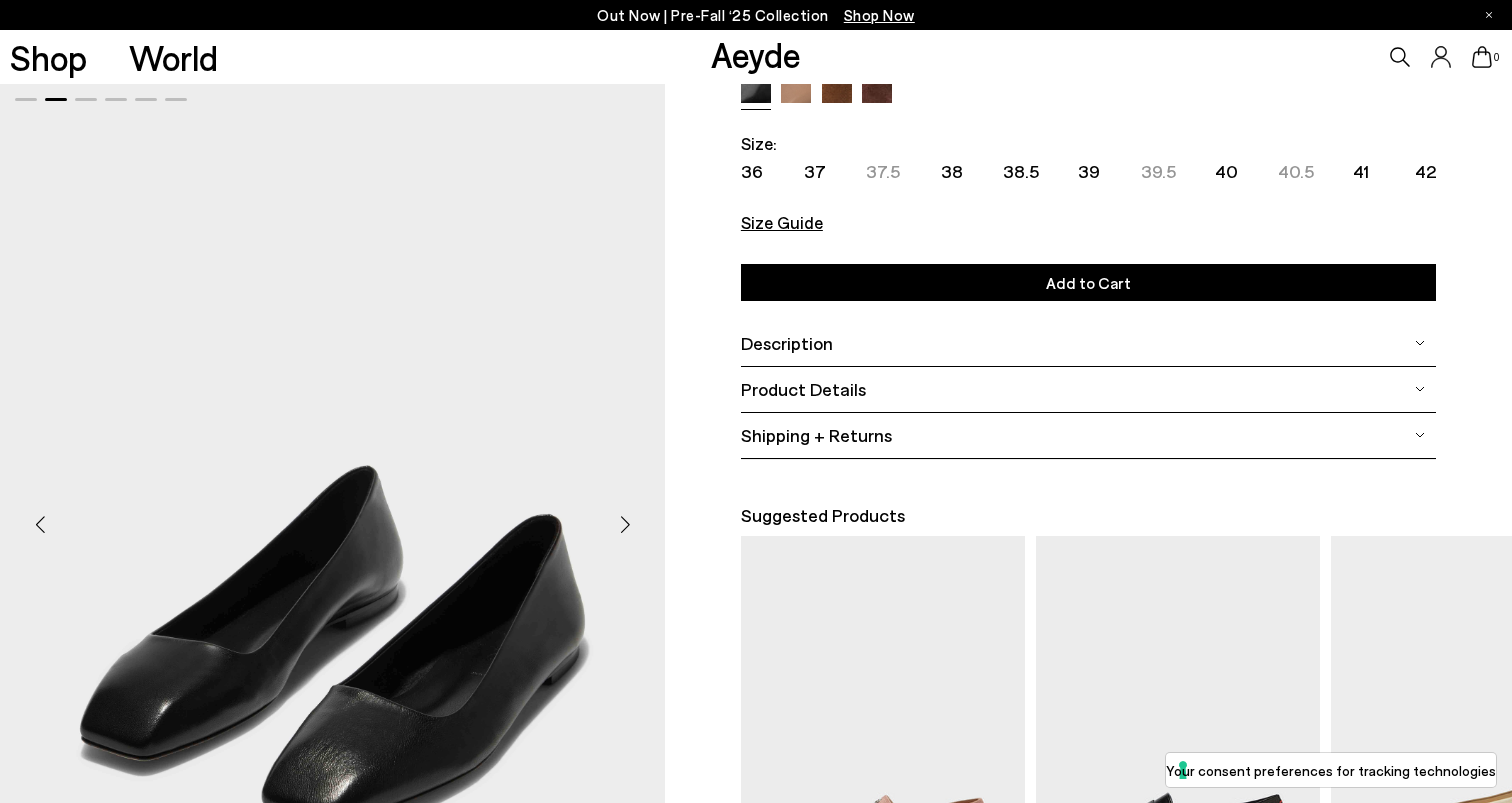 click at bounding box center [625, 525] 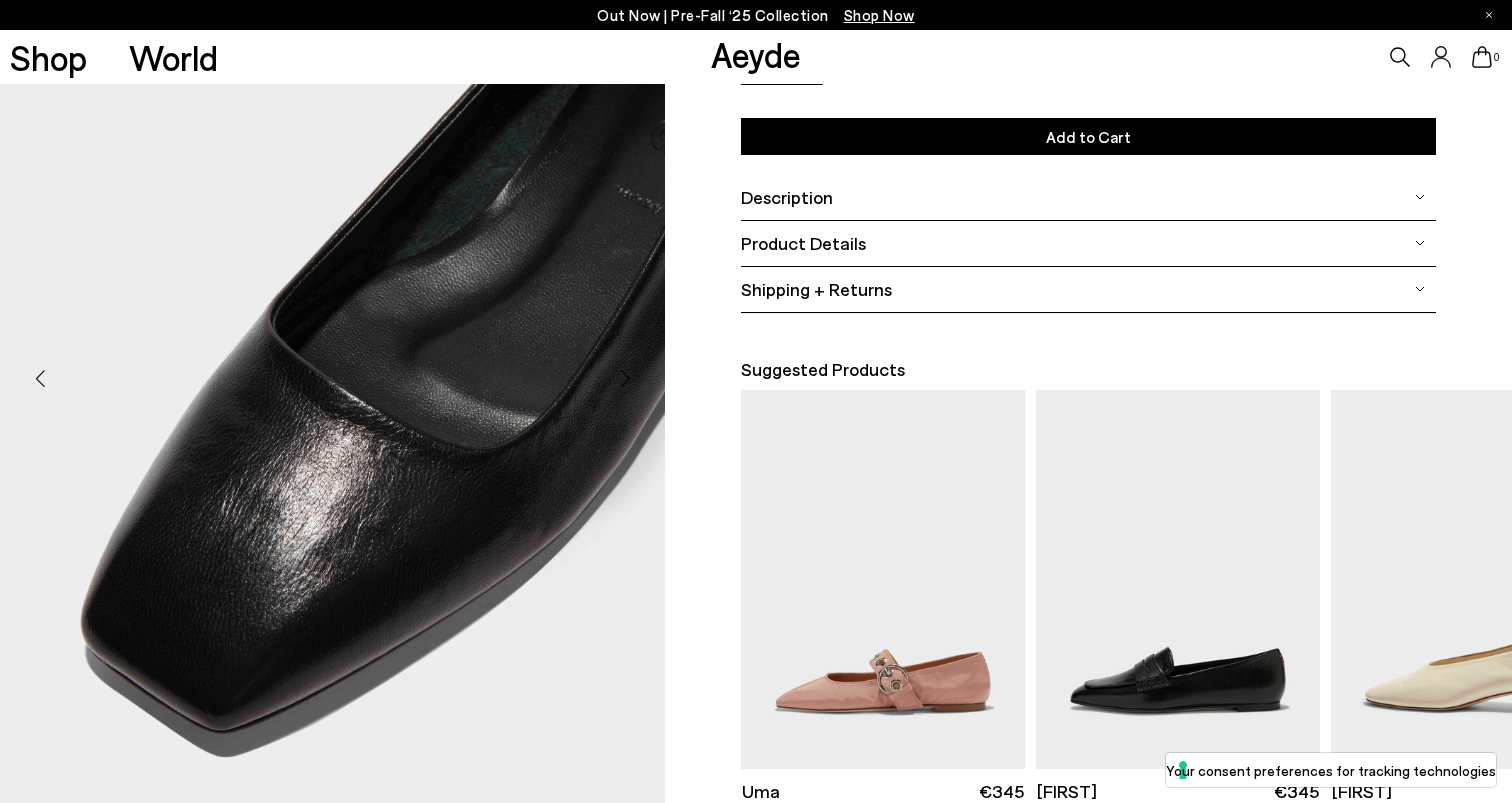 scroll, scrollTop: 314, scrollLeft: 0, axis: vertical 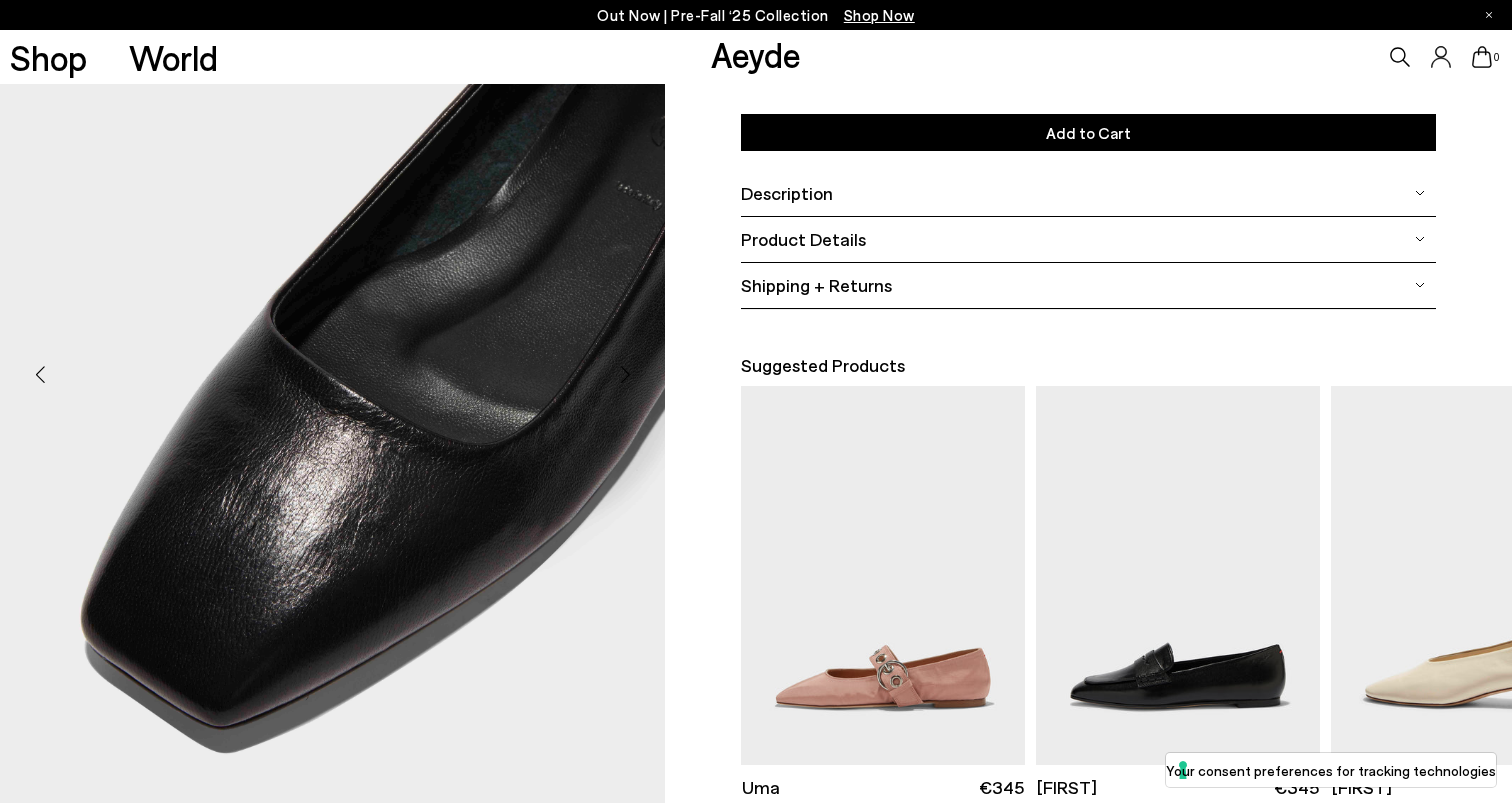 click at bounding box center [625, 375] 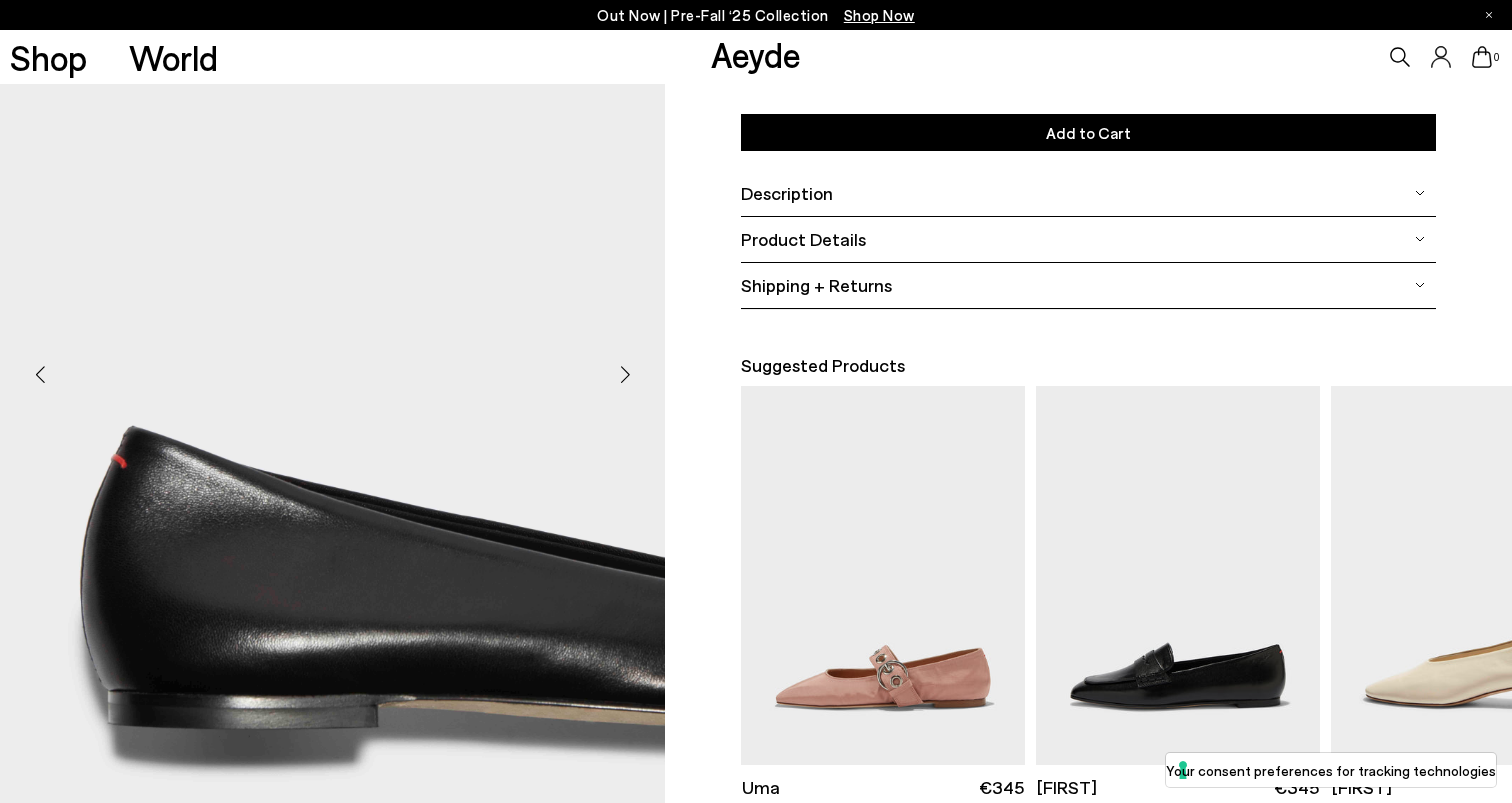 click at bounding box center [625, 375] 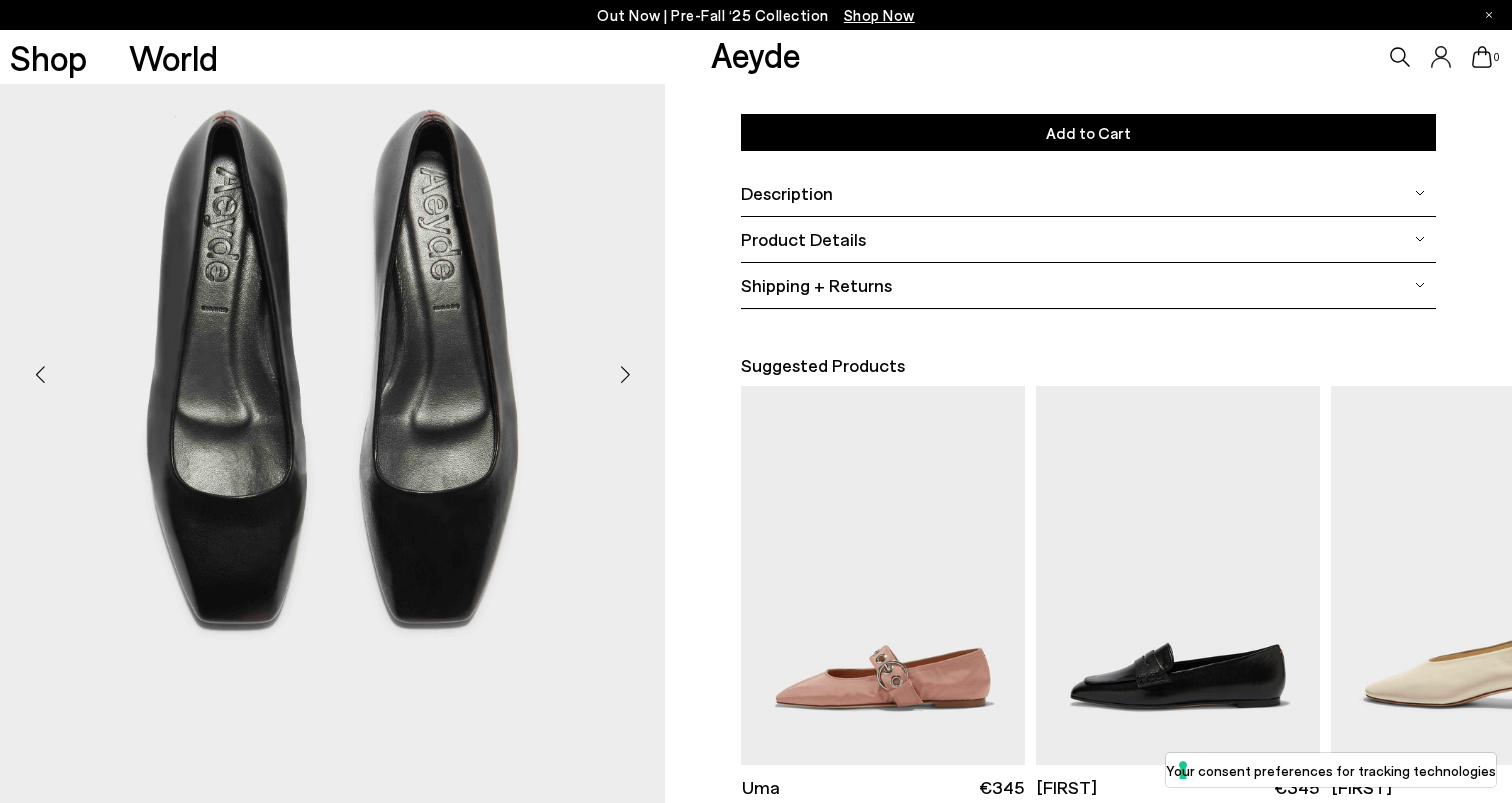 click at bounding box center (625, 375) 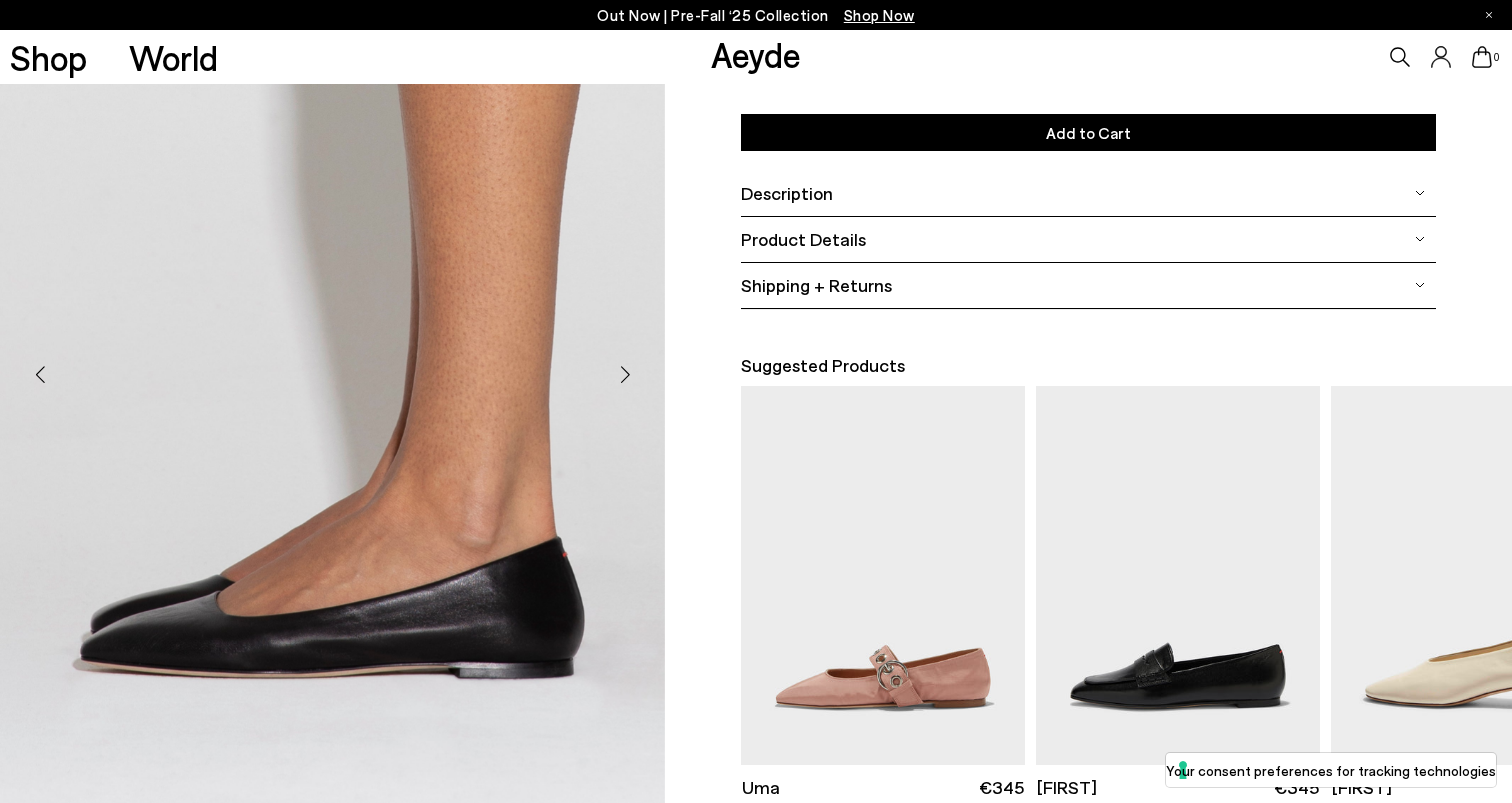 click at bounding box center (625, 375) 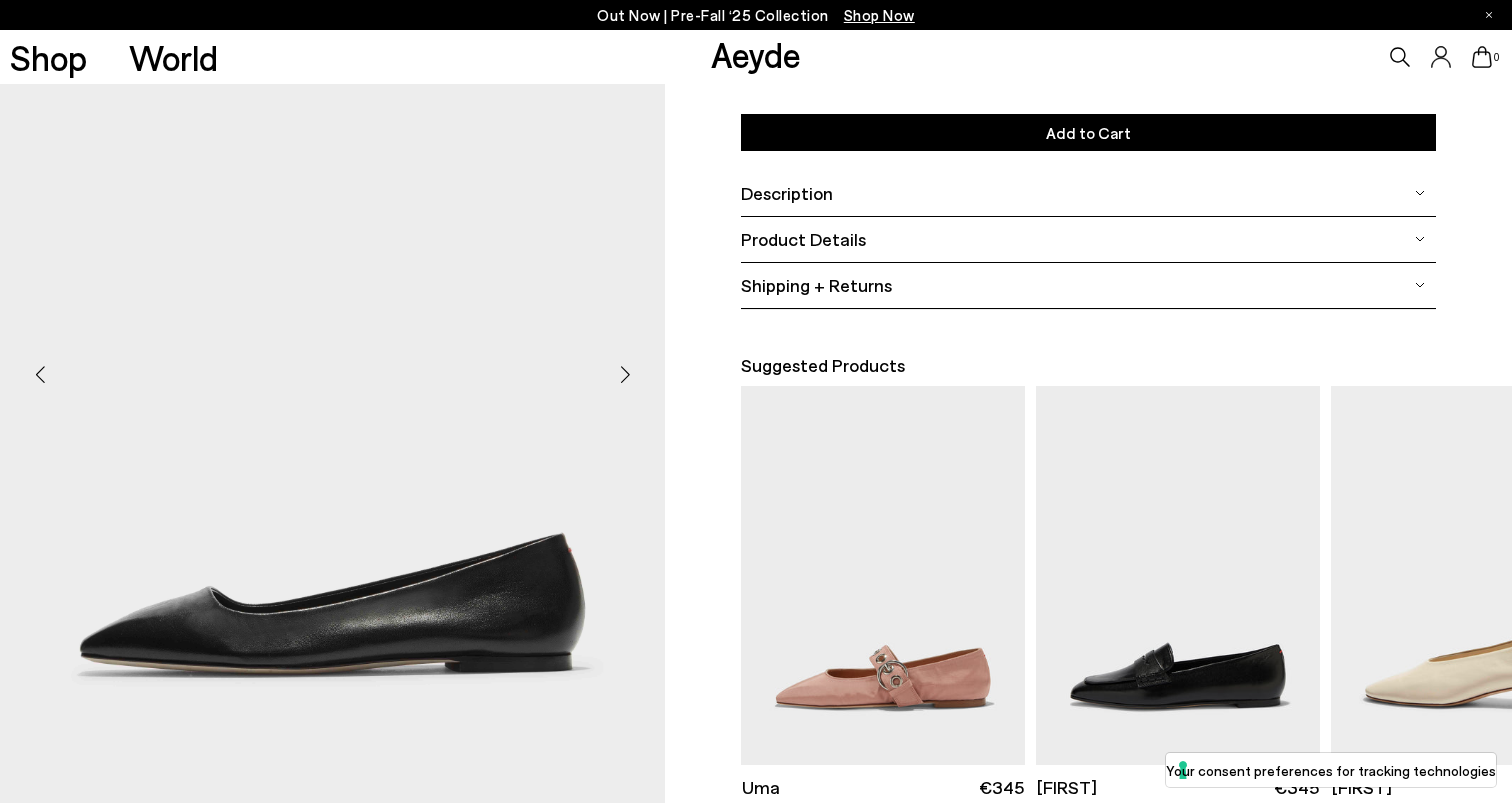 click at bounding box center [625, 375] 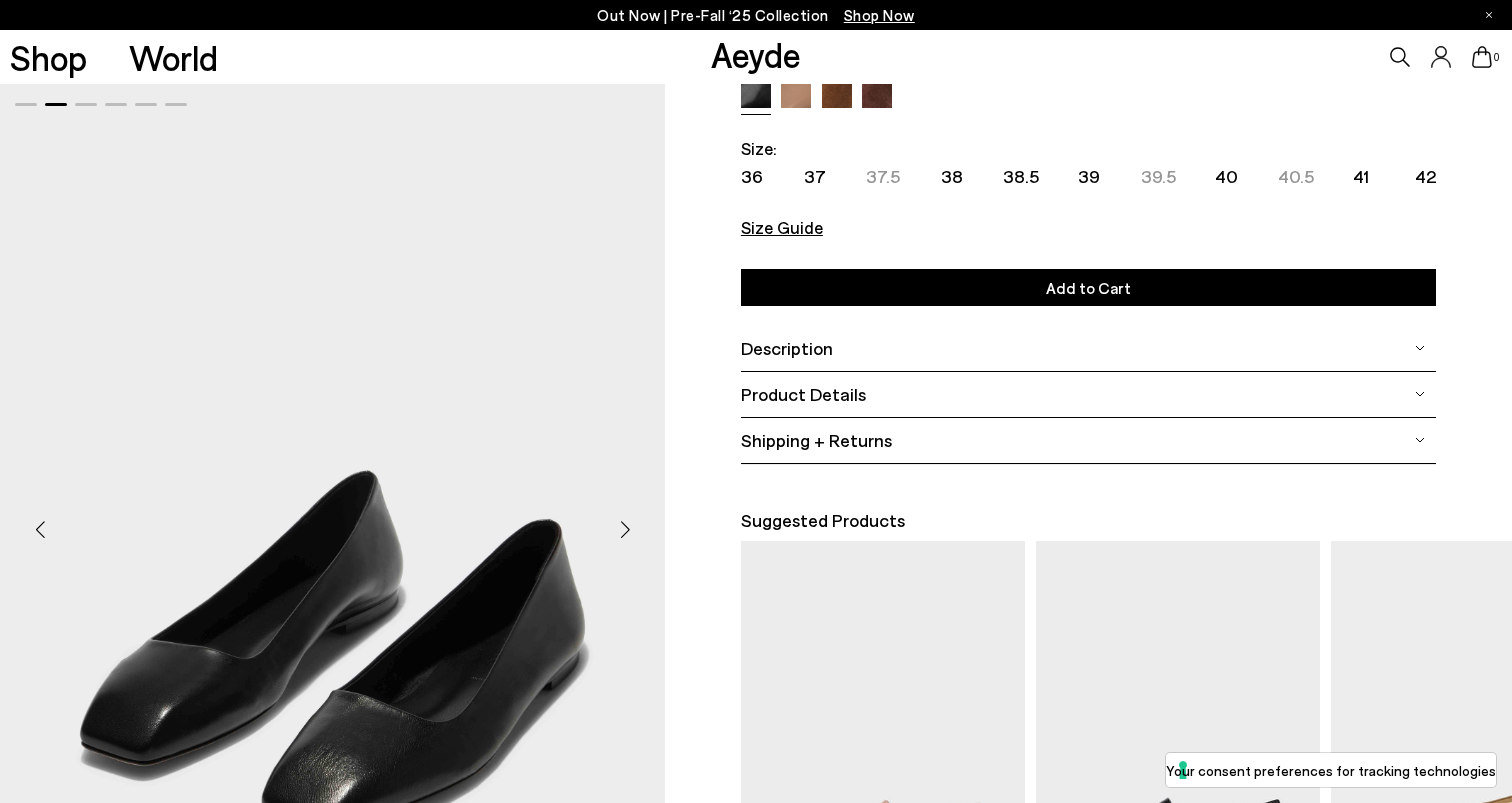 scroll, scrollTop: 0, scrollLeft: 0, axis: both 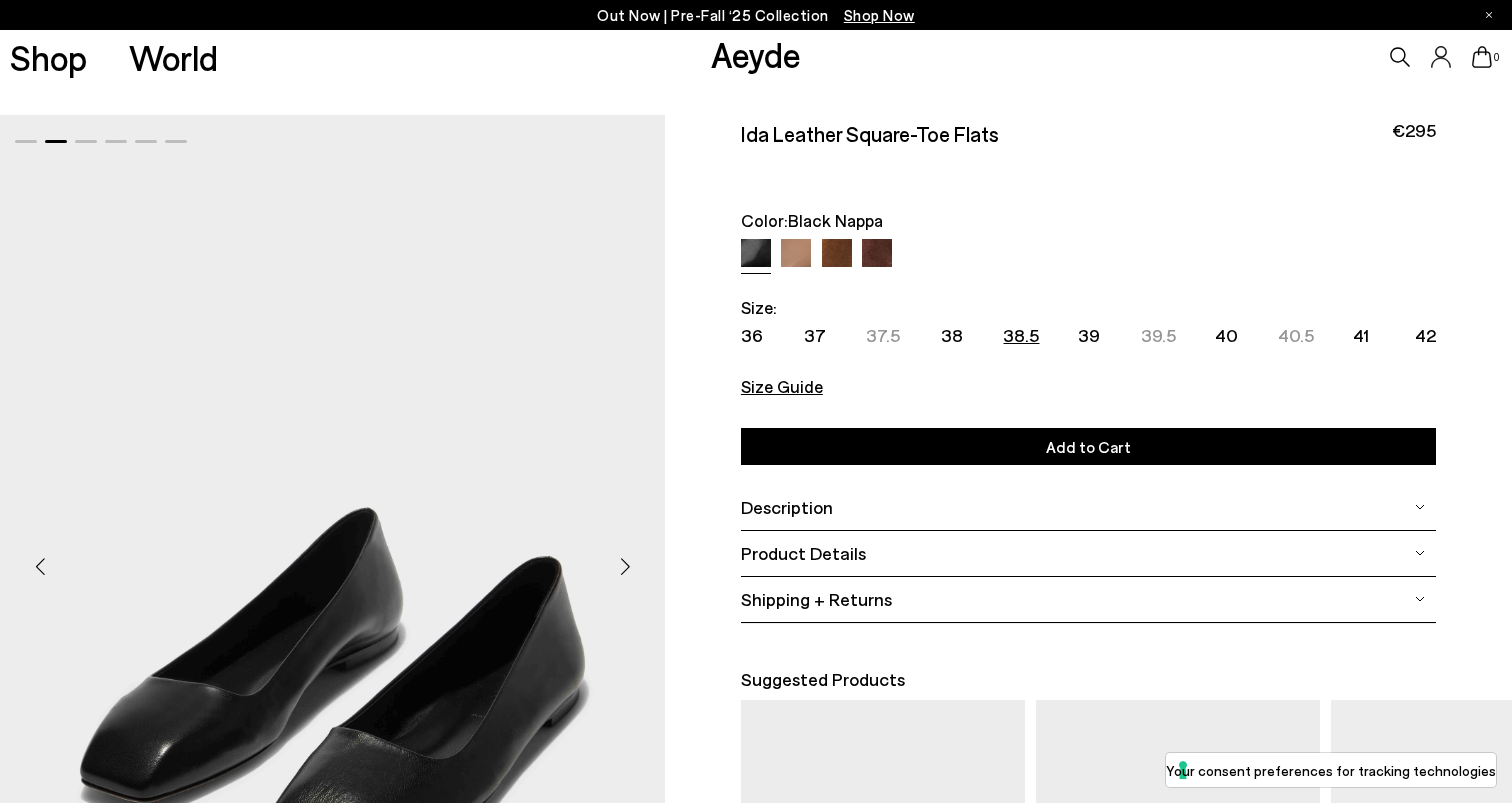 click on "38.5" at bounding box center [1021, 335] 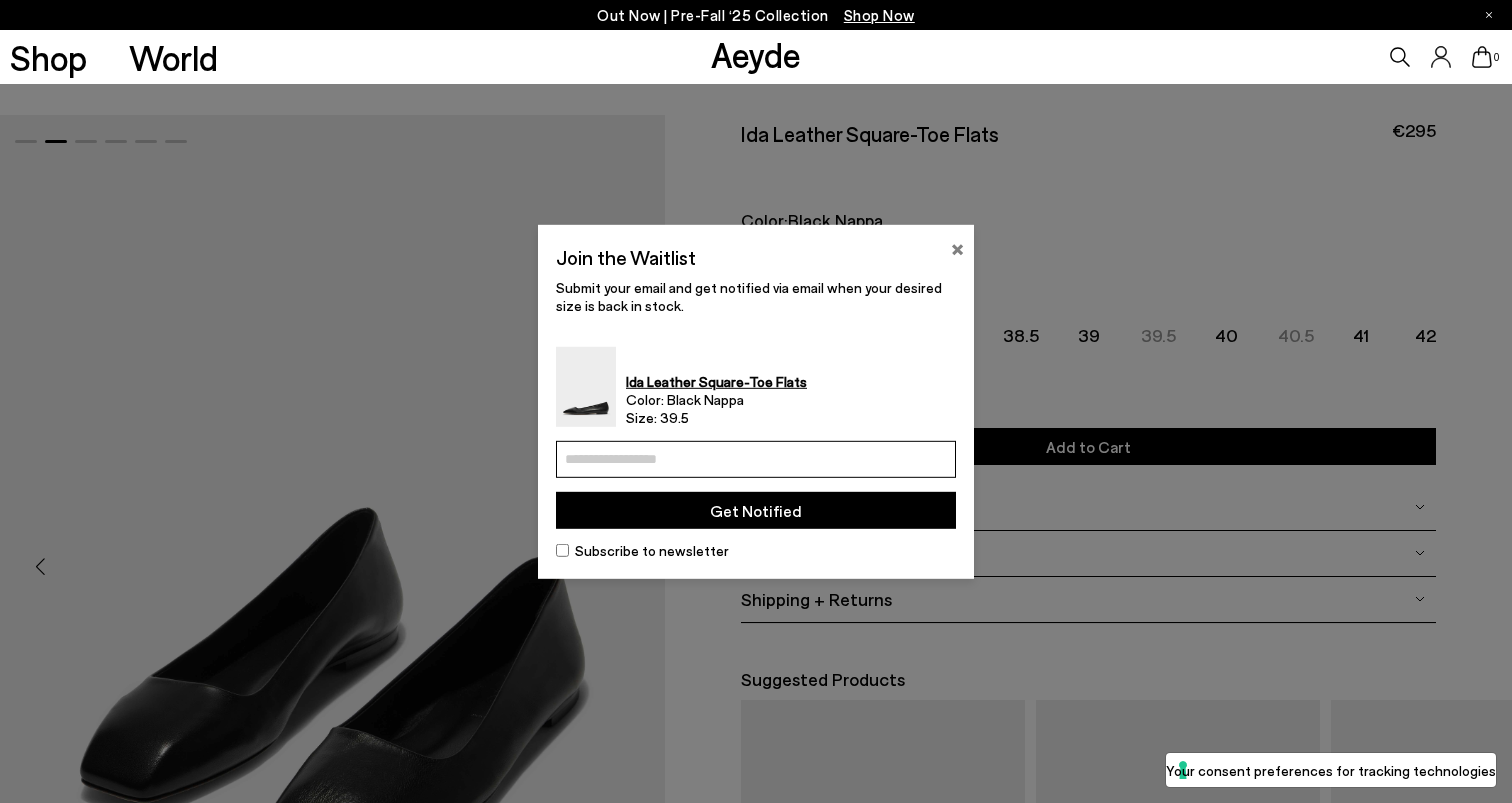 click on "×" at bounding box center (957, 246) 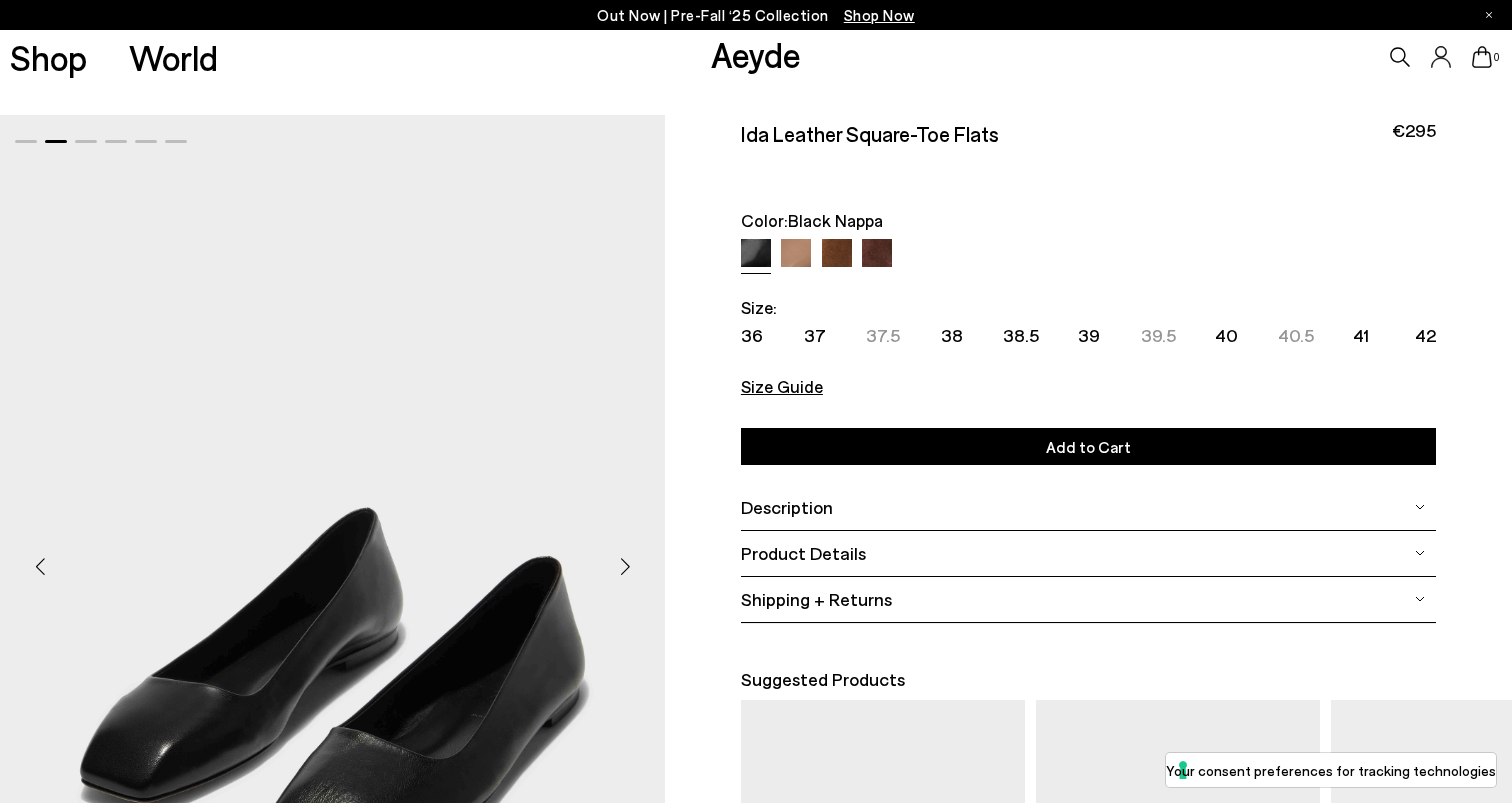 click at bounding box center [837, 254] 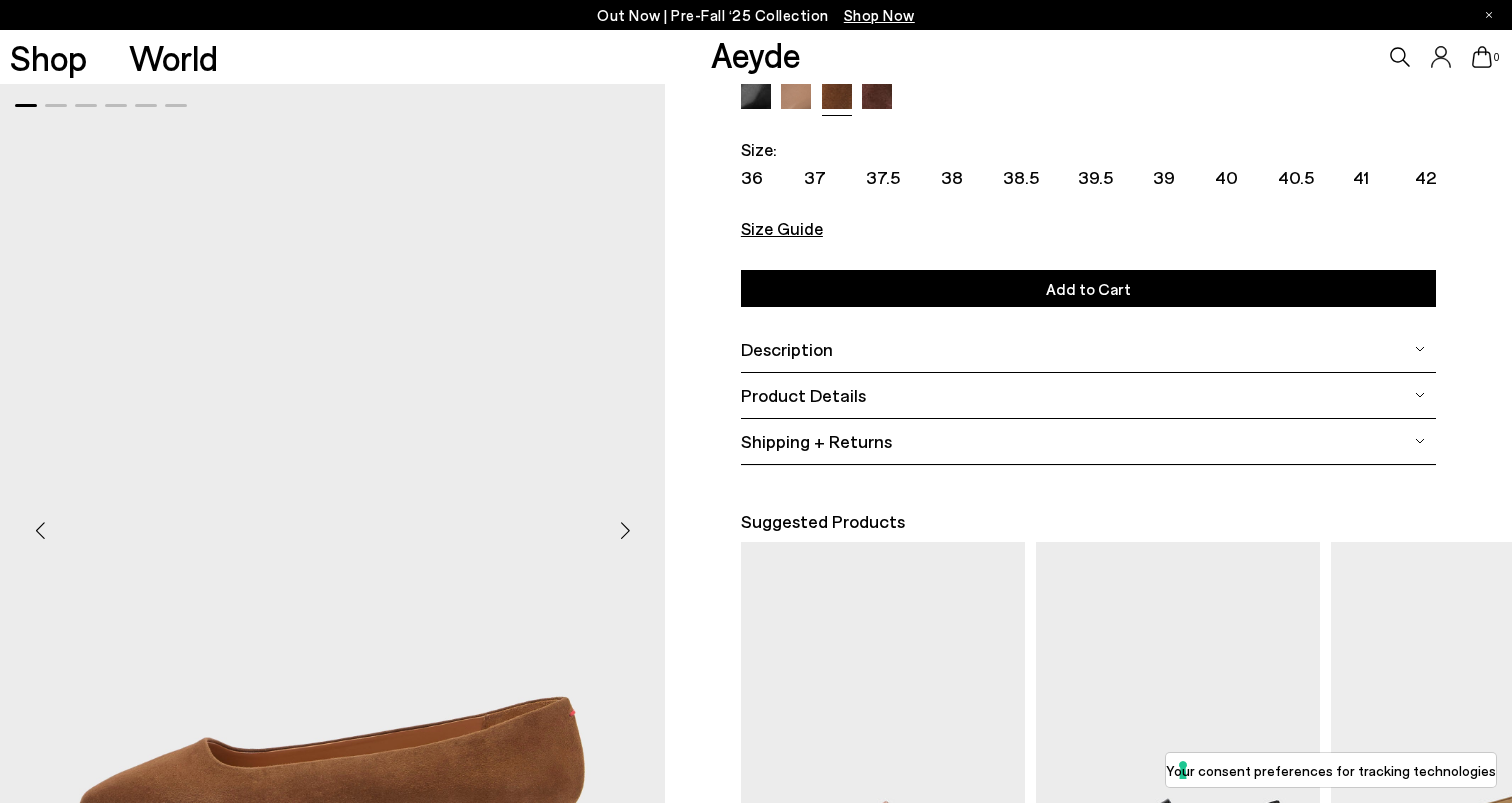 scroll, scrollTop: 163, scrollLeft: 0, axis: vertical 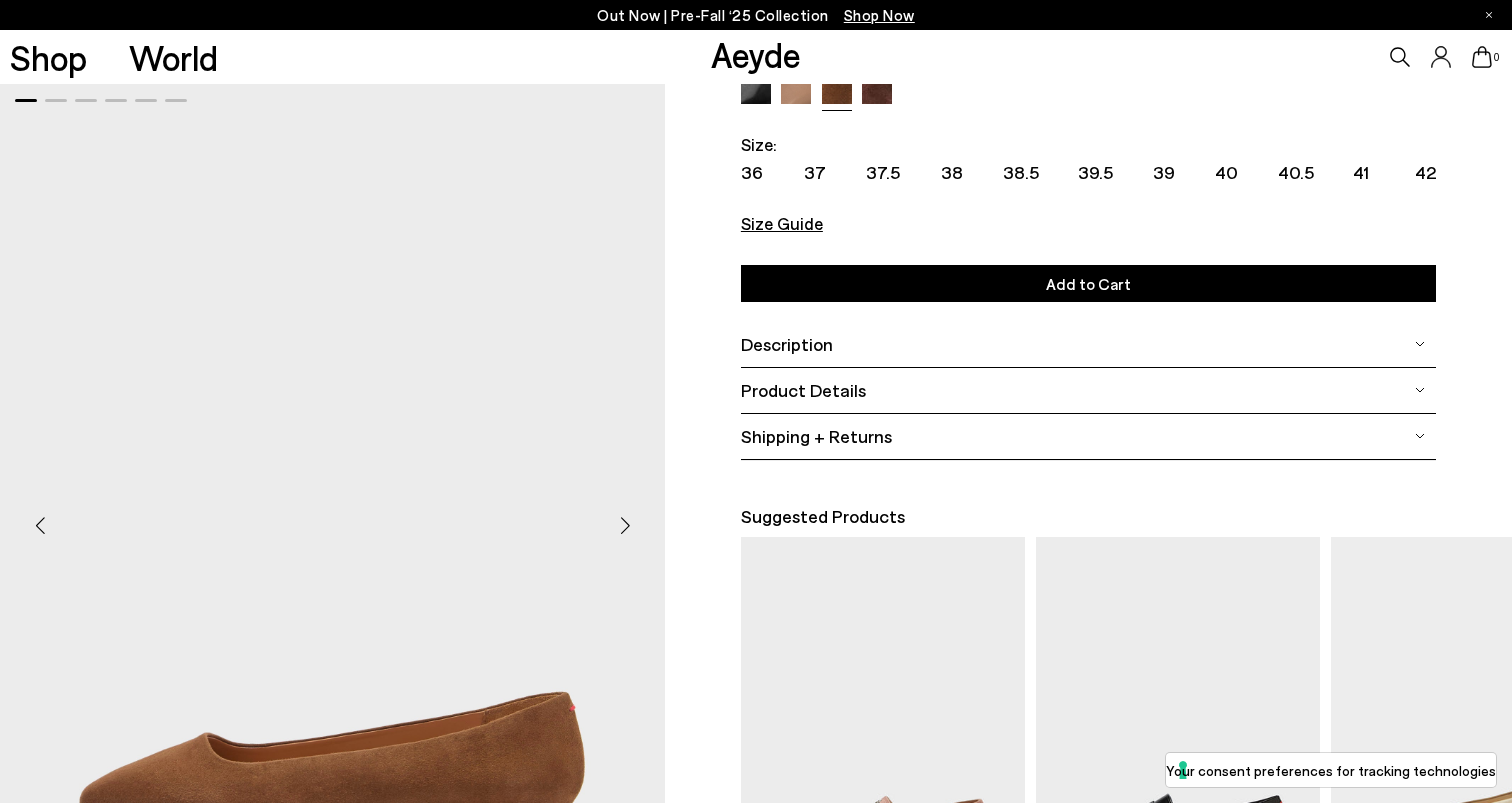 click at bounding box center [877, 91] 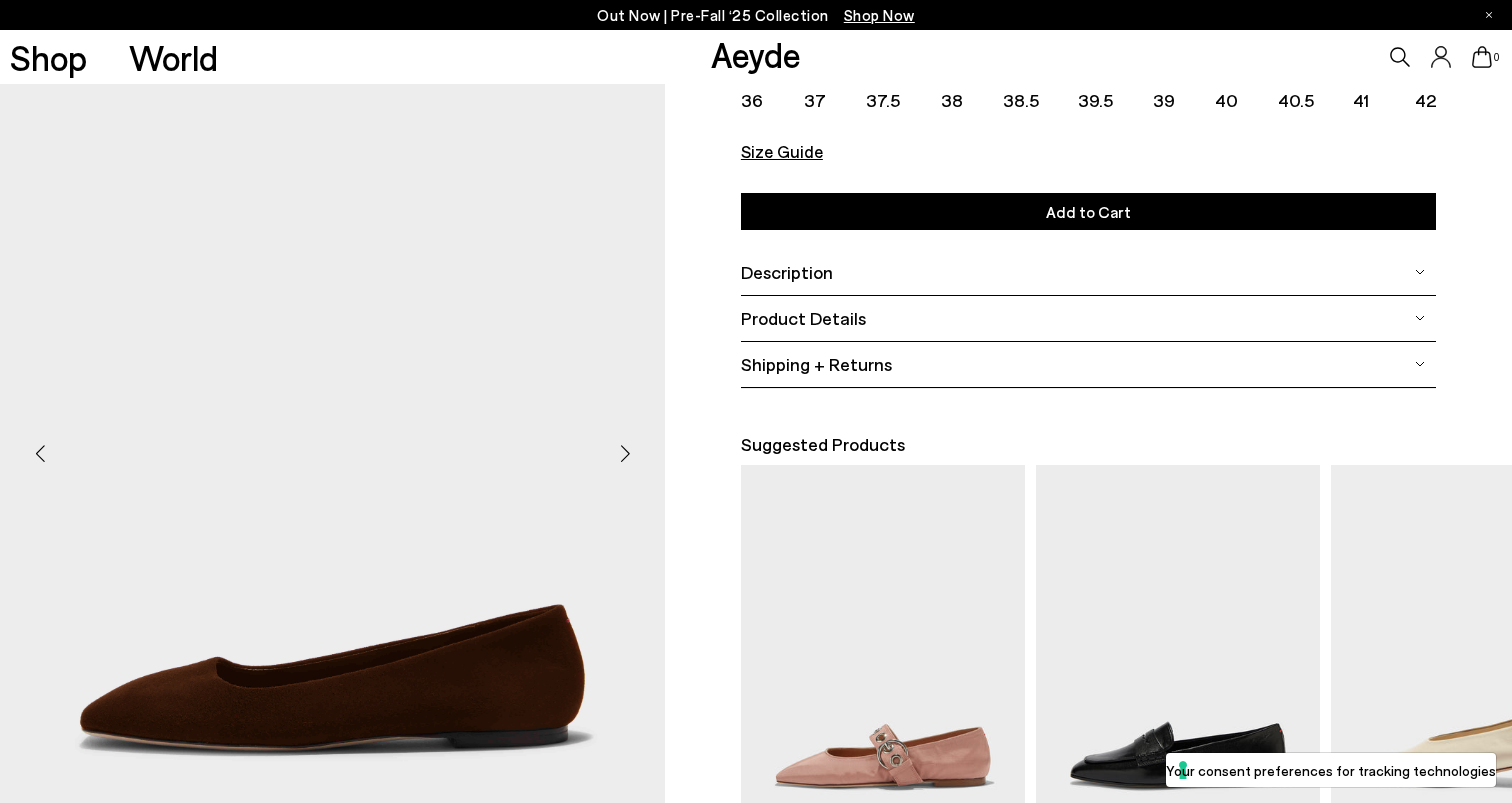 scroll, scrollTop: 239, scrollLeft: 0, axis: vertical 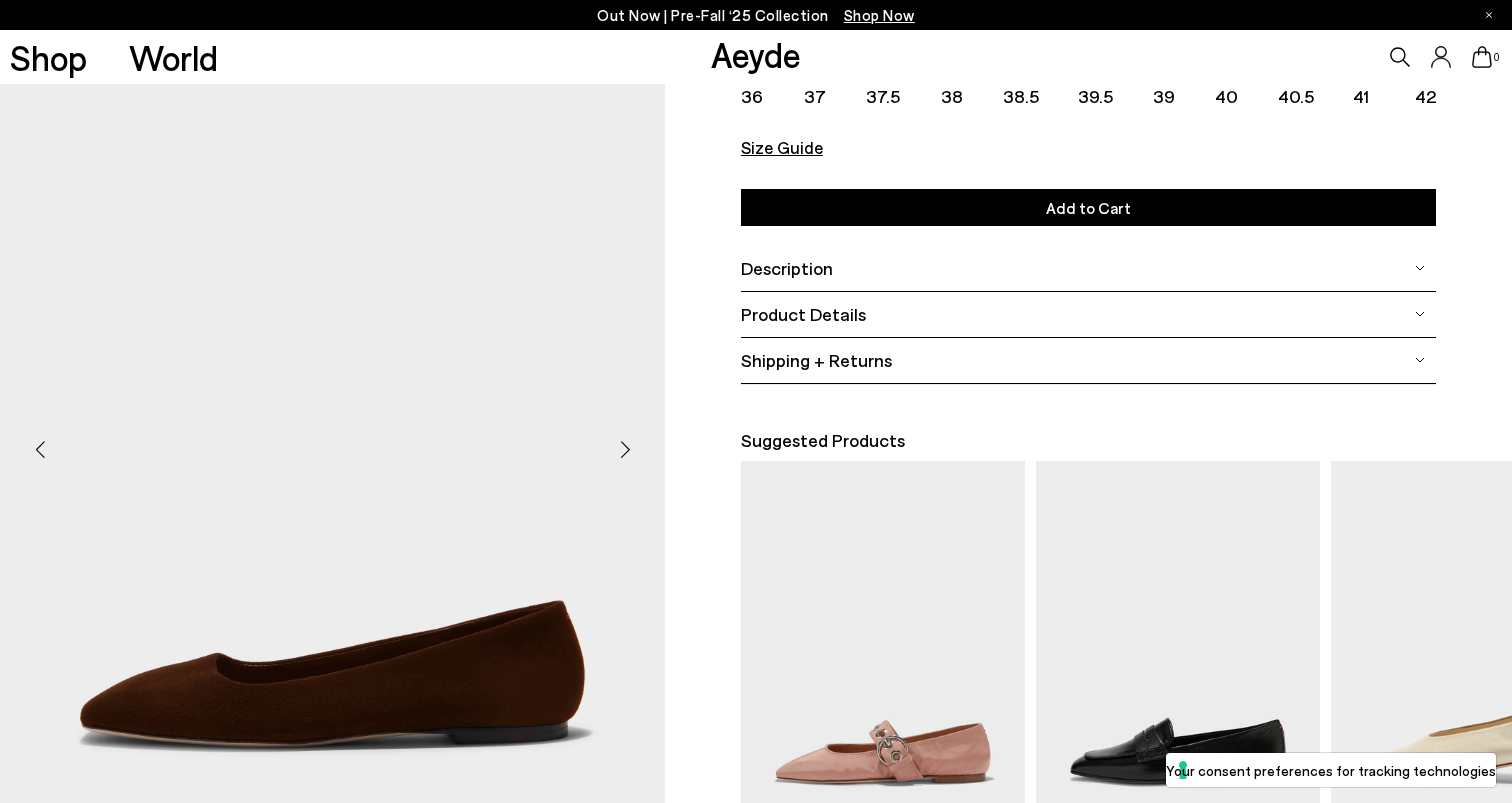 click at bounding box center (625, 450) 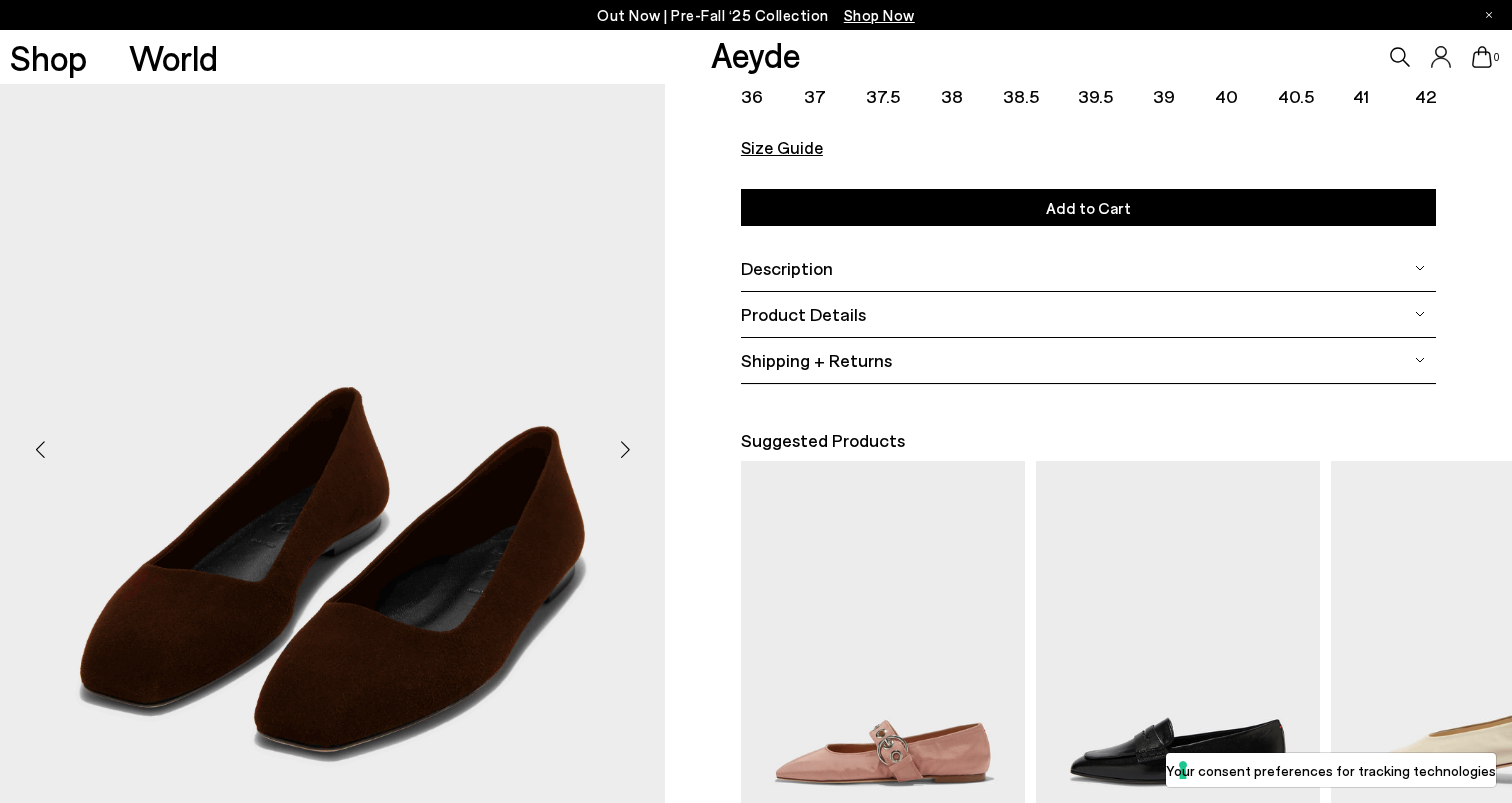 click at bounding box center [625, 450] 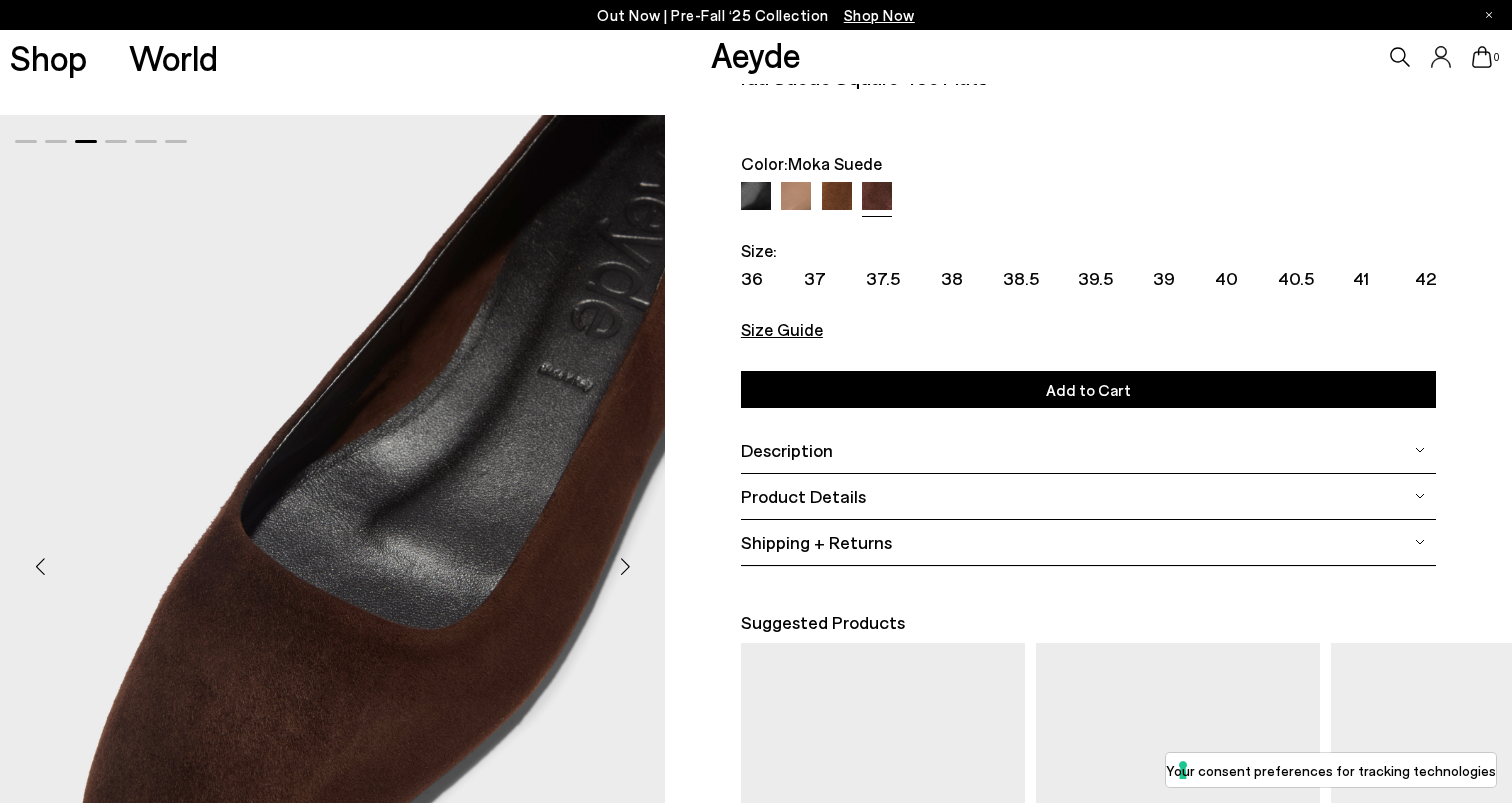 scroll, scrollTop: 51, scrollLeft: 0, axis: vertical 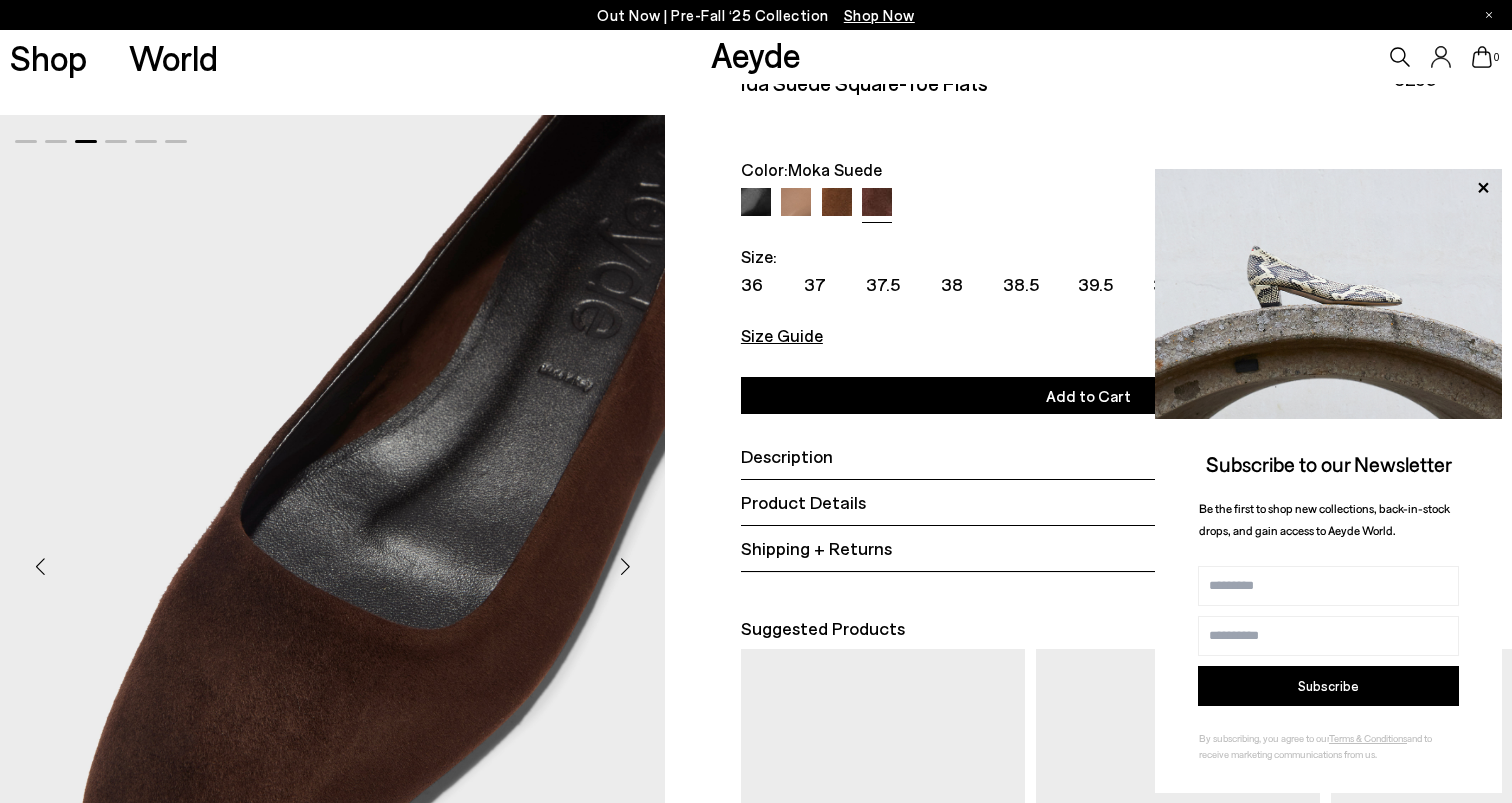 click at bounding box center (796, 203) 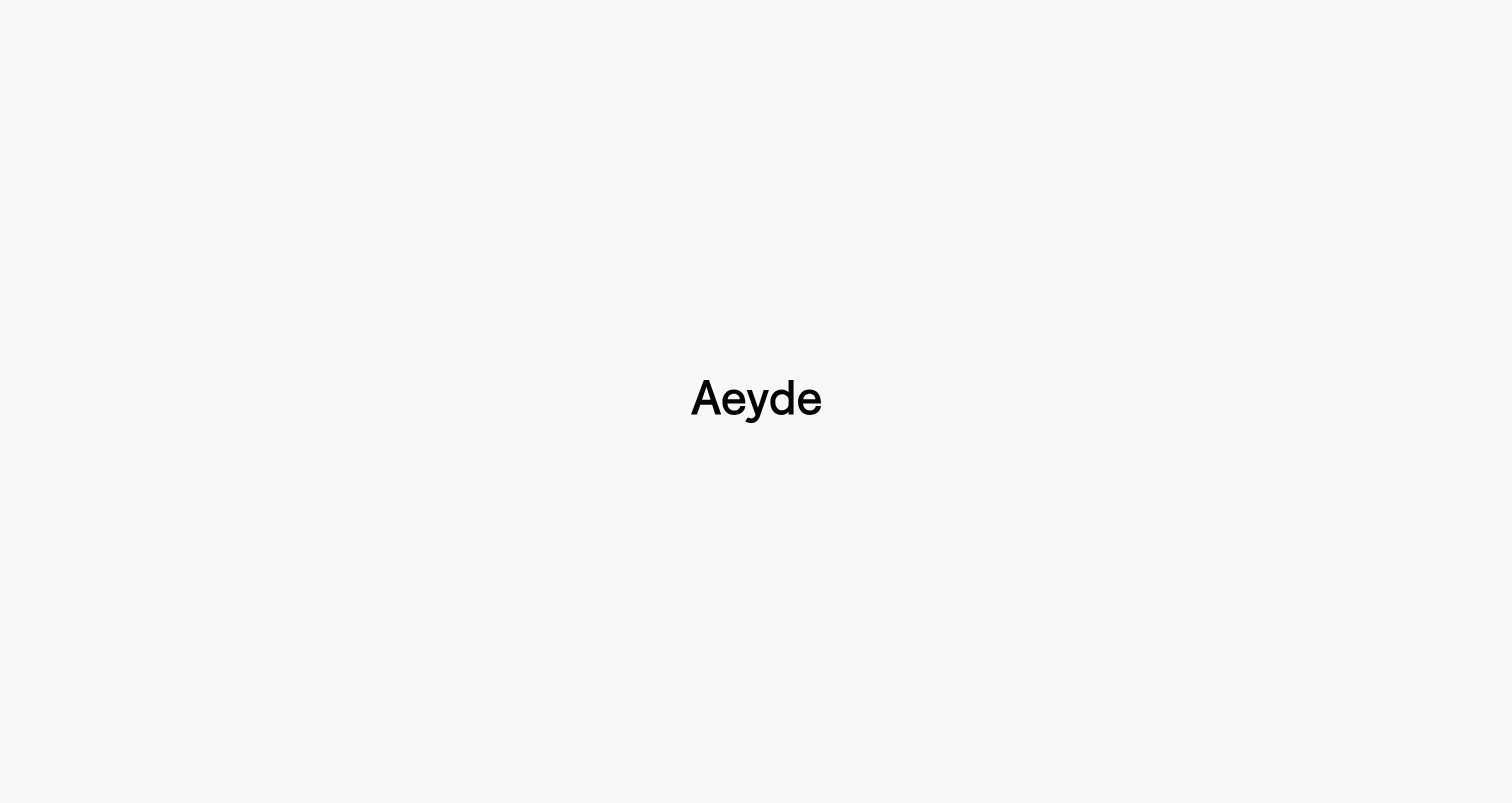 type 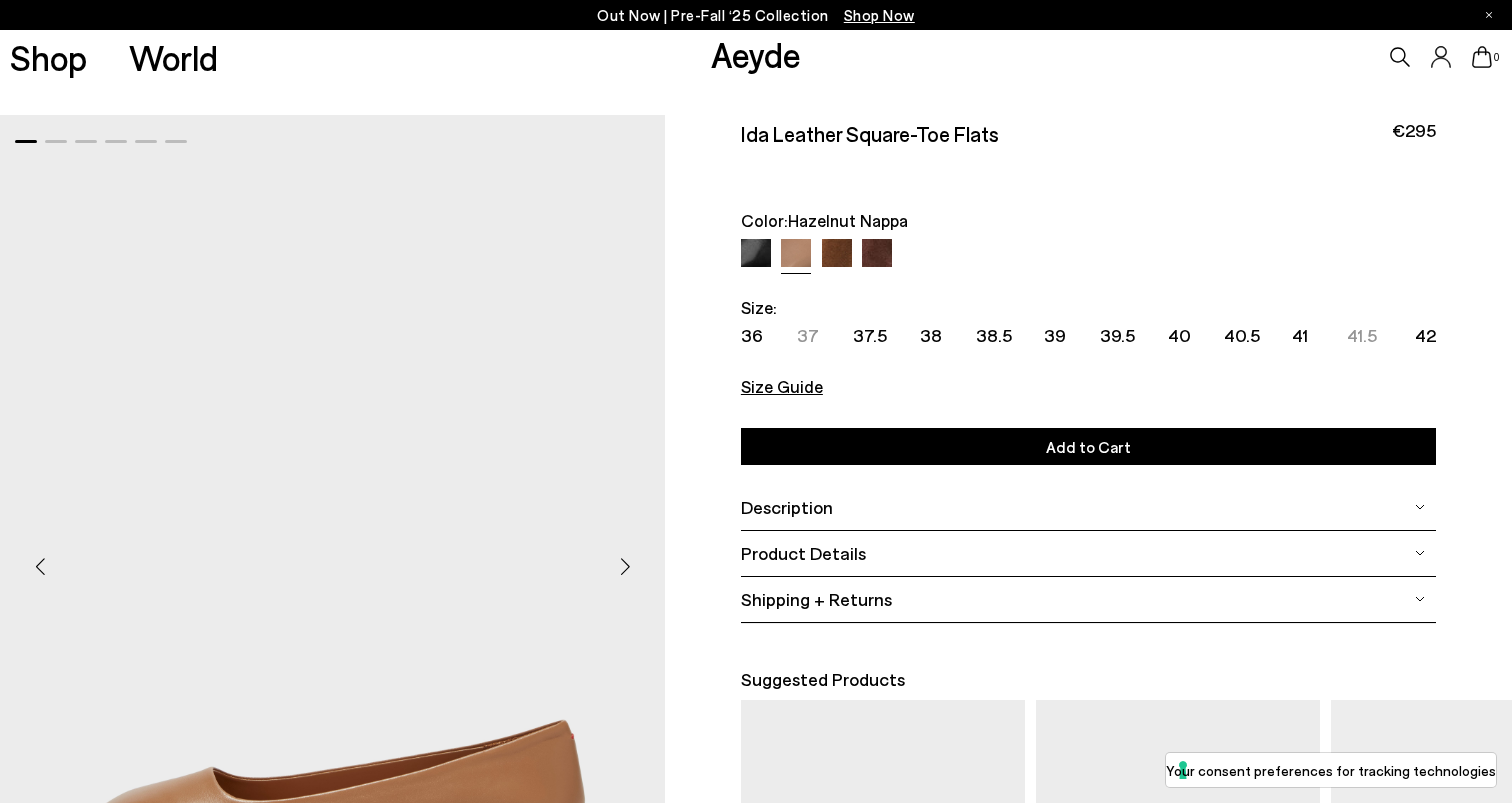 click at bounding box center (756, 254) 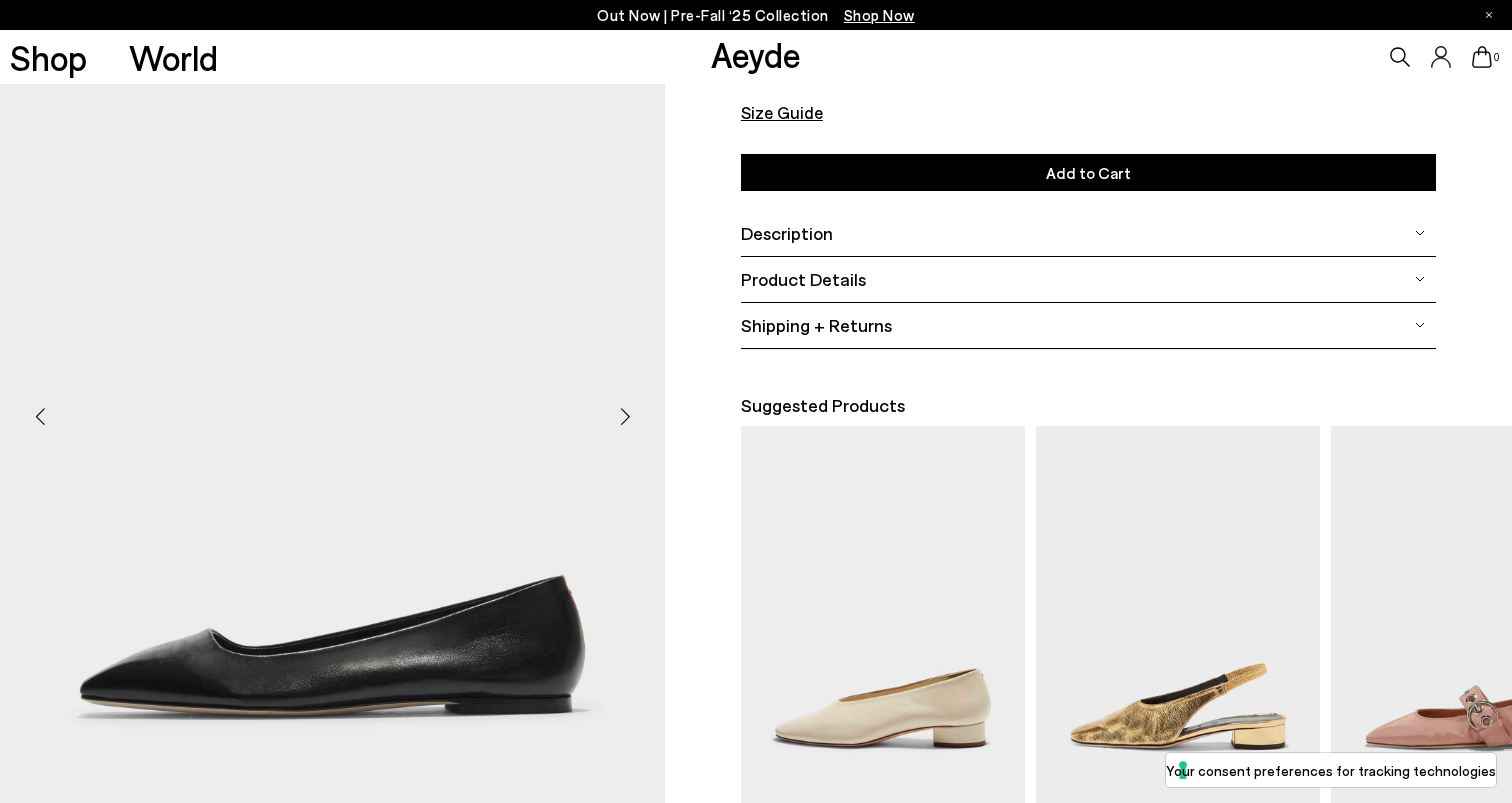 scroll, scrollTop: 276, scrollLeft: 0, axis: vertical 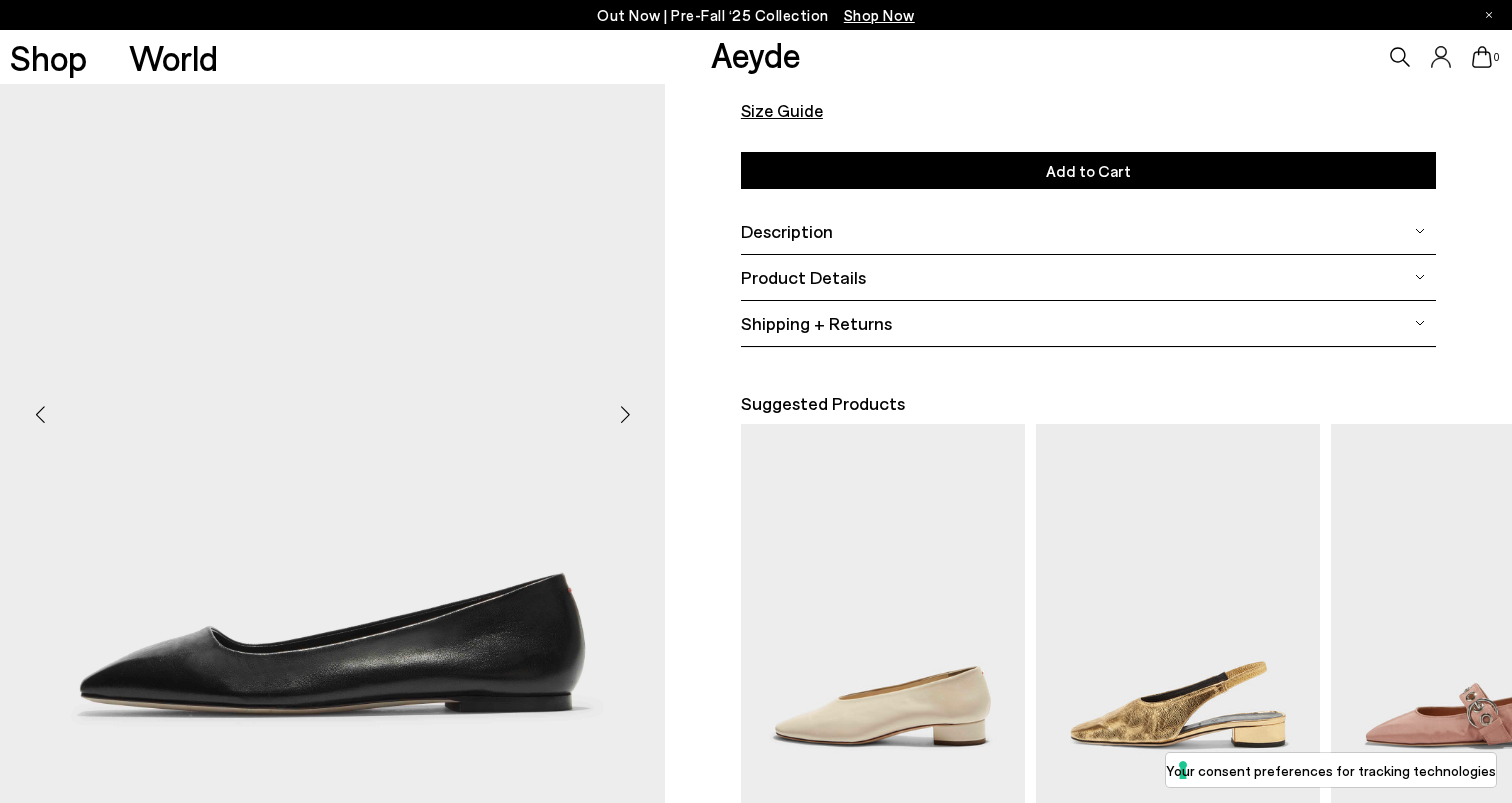 click at bounding box center (625, 415) 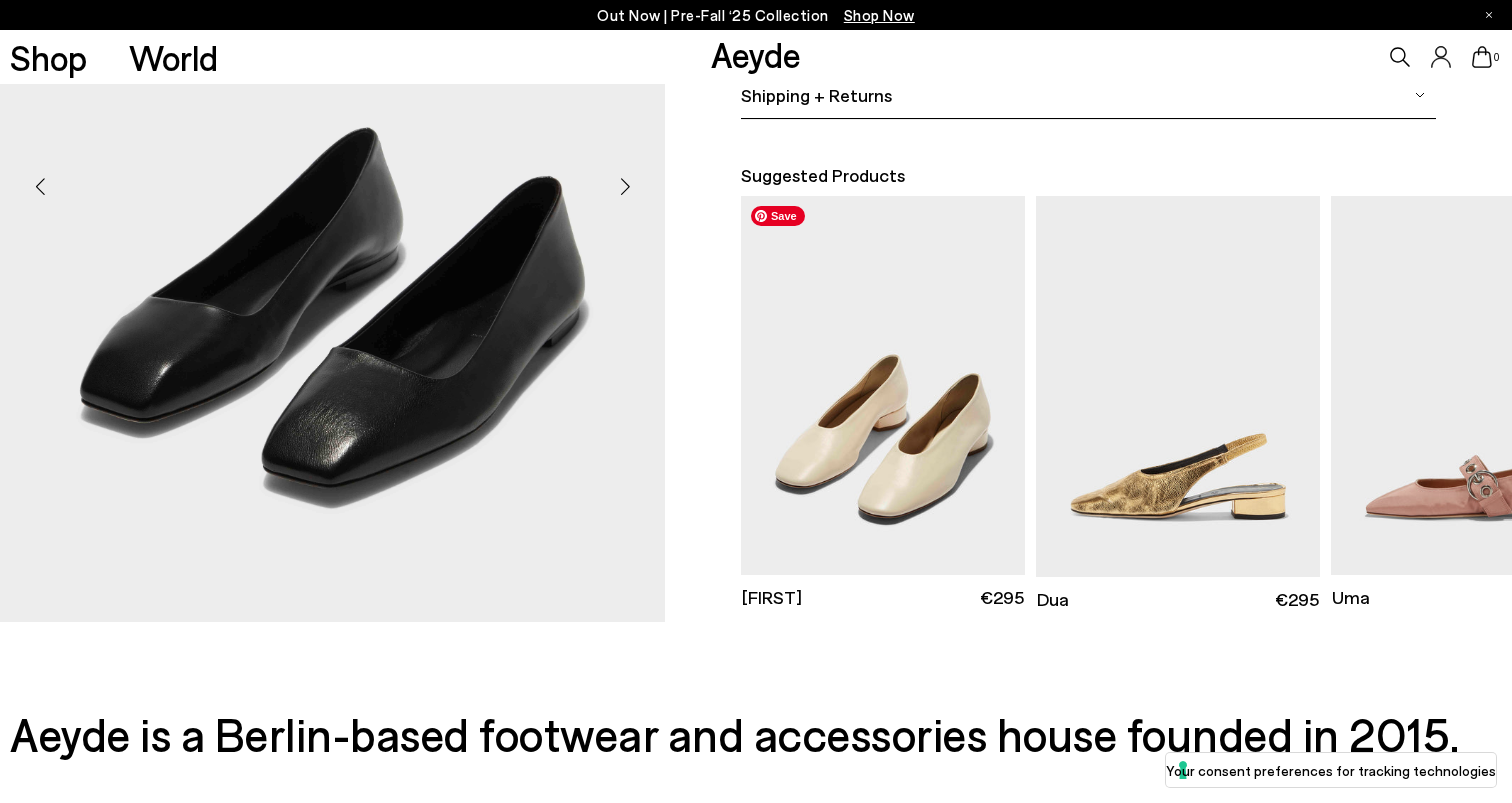 scroll, scrollTop: 514, scrollLeft: 0, axis: vertical 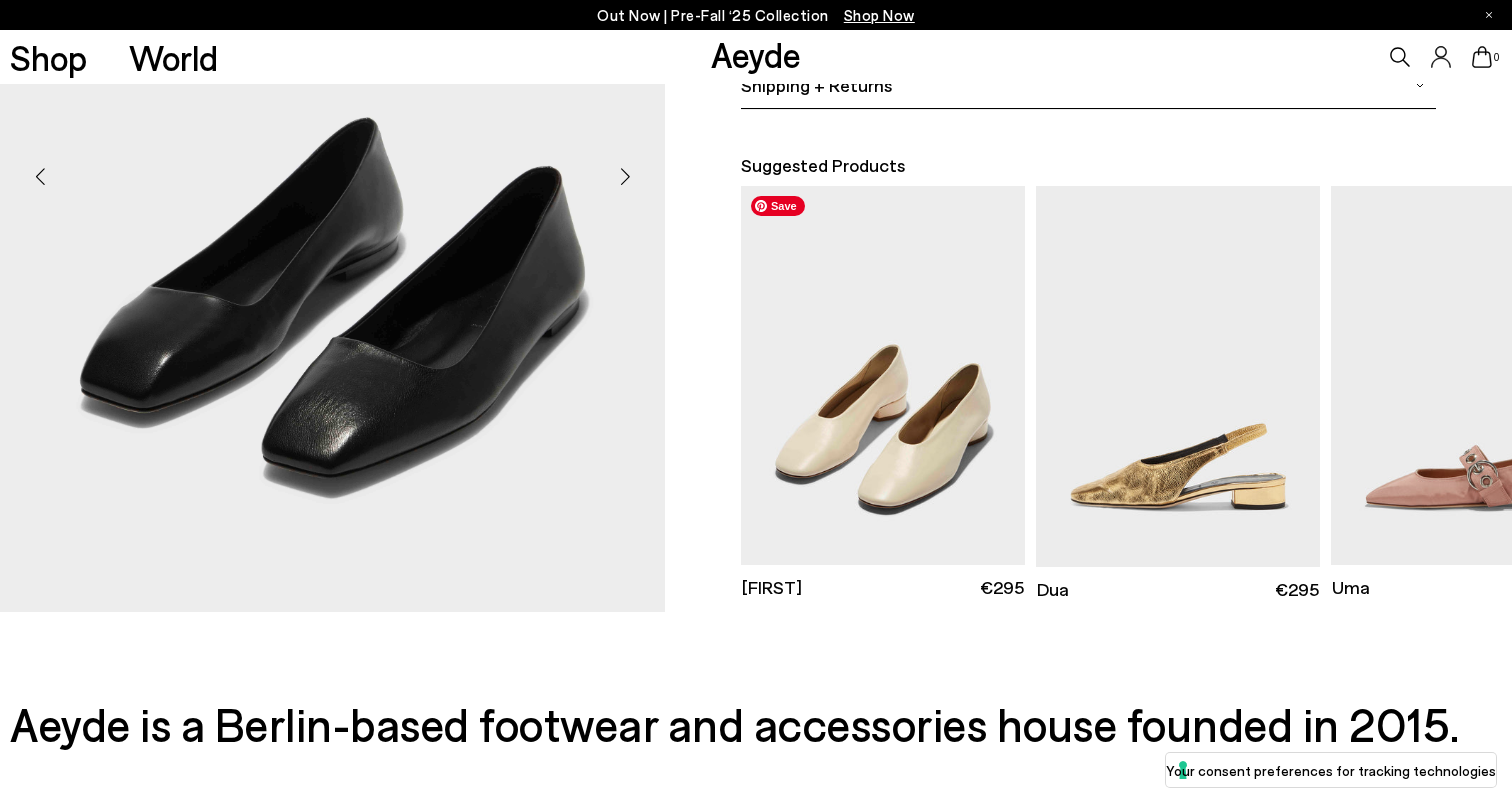 click at bounding box center [883, 375] 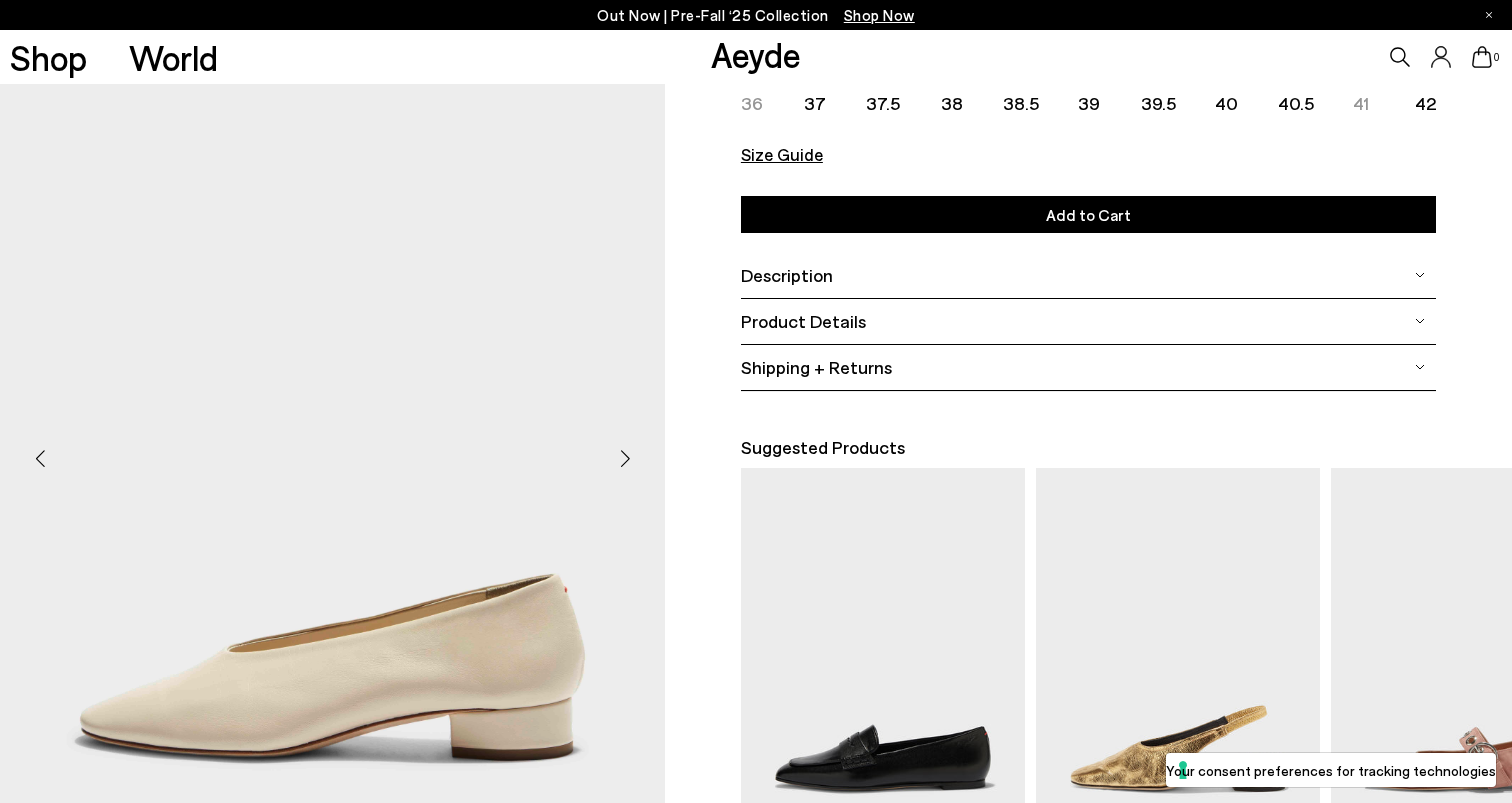scroll, scrollTop: 235, scrollLeft: 0, axis: vertical 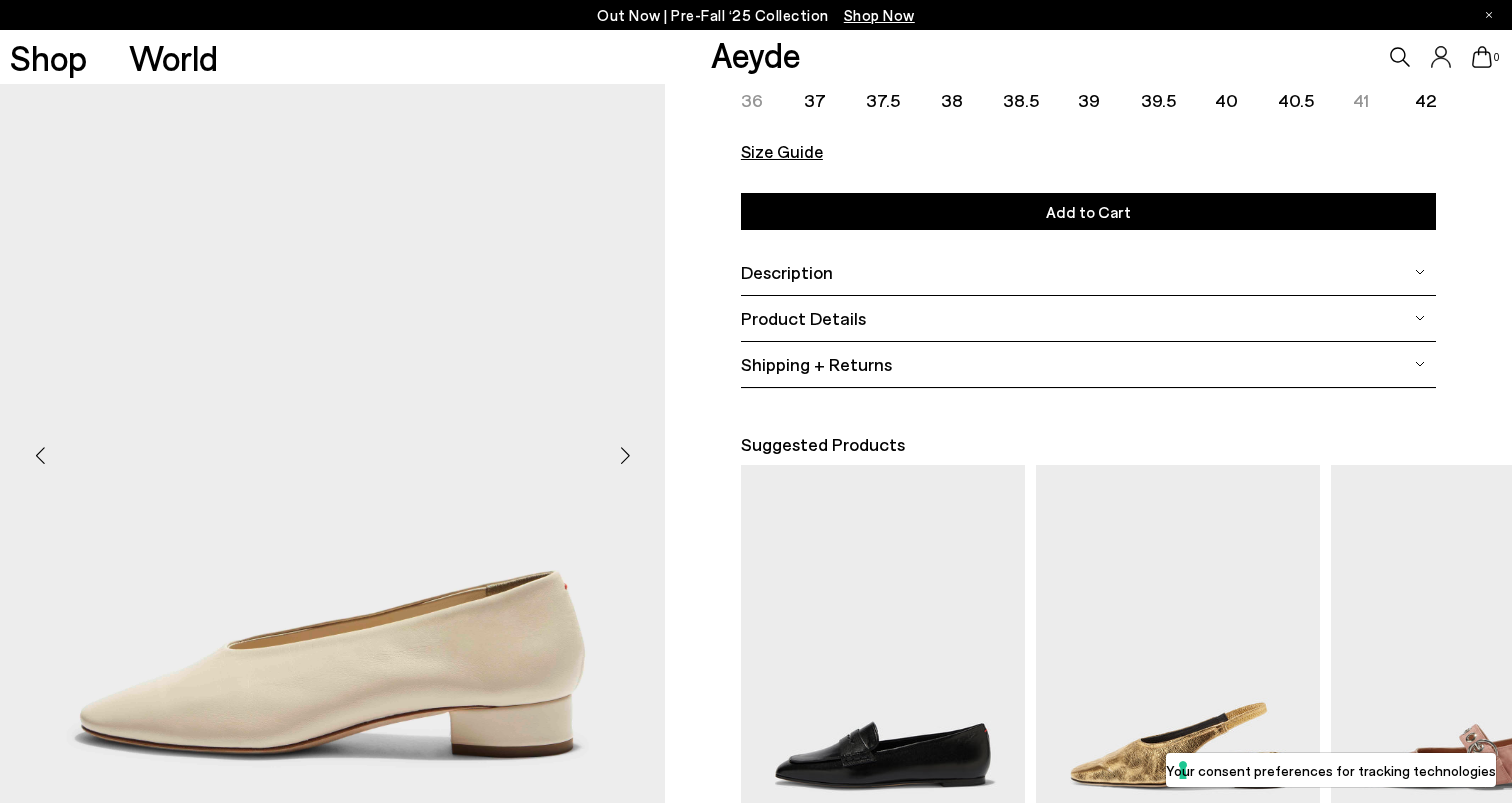 click at bounding box center (625, 456) 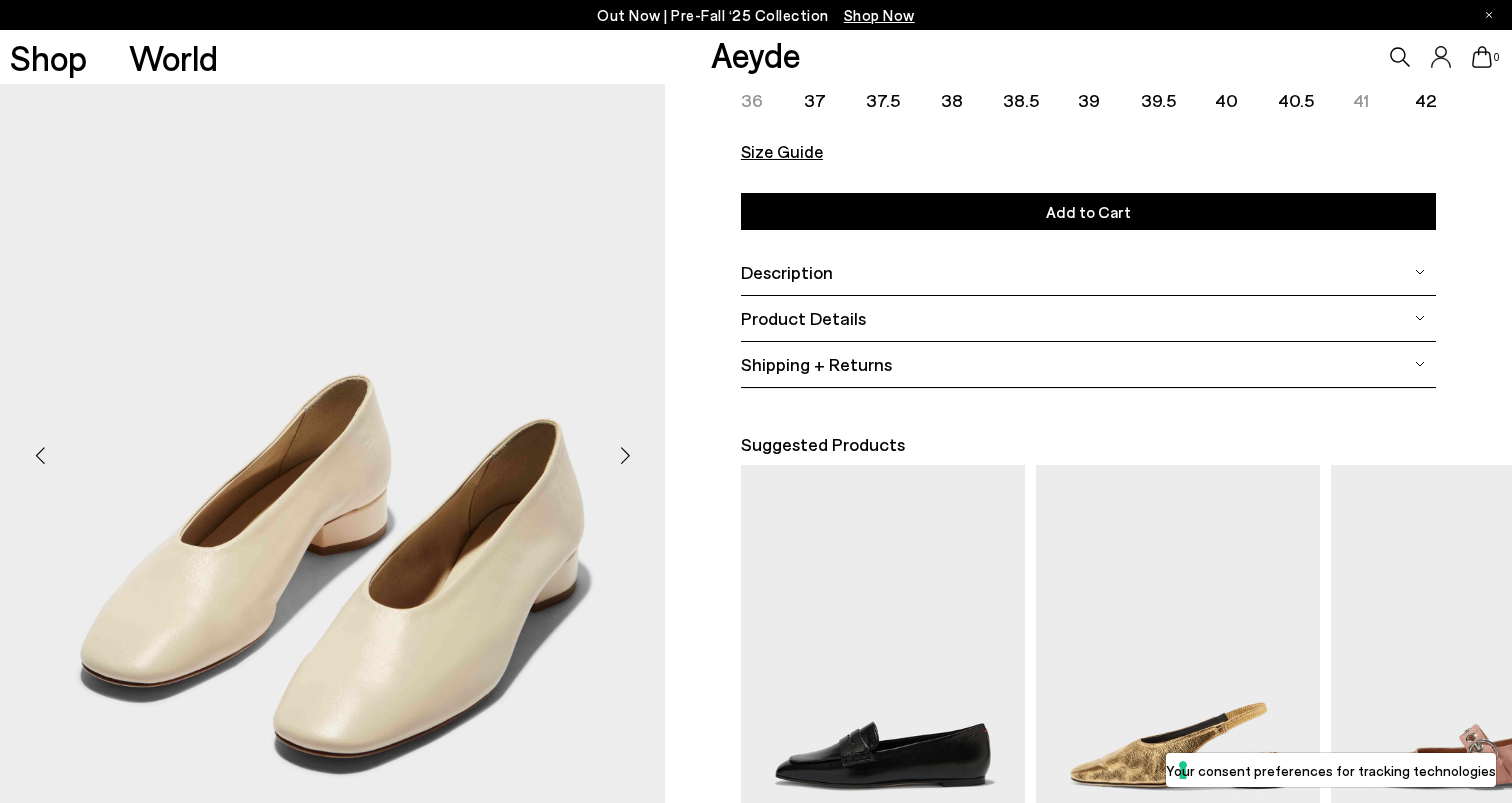 click at bounding box center (625, 456) 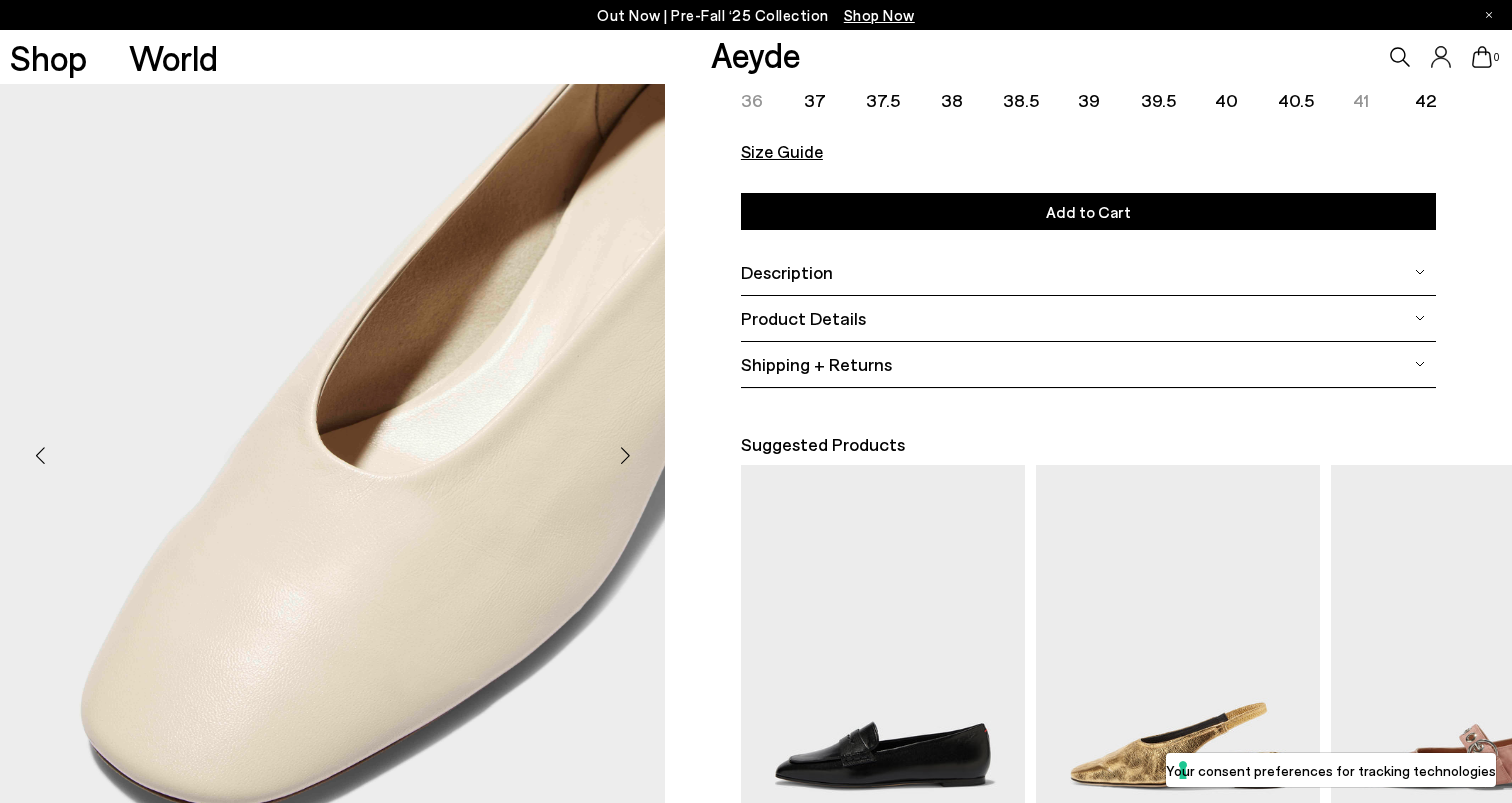 click at bounding box center (625, 456) 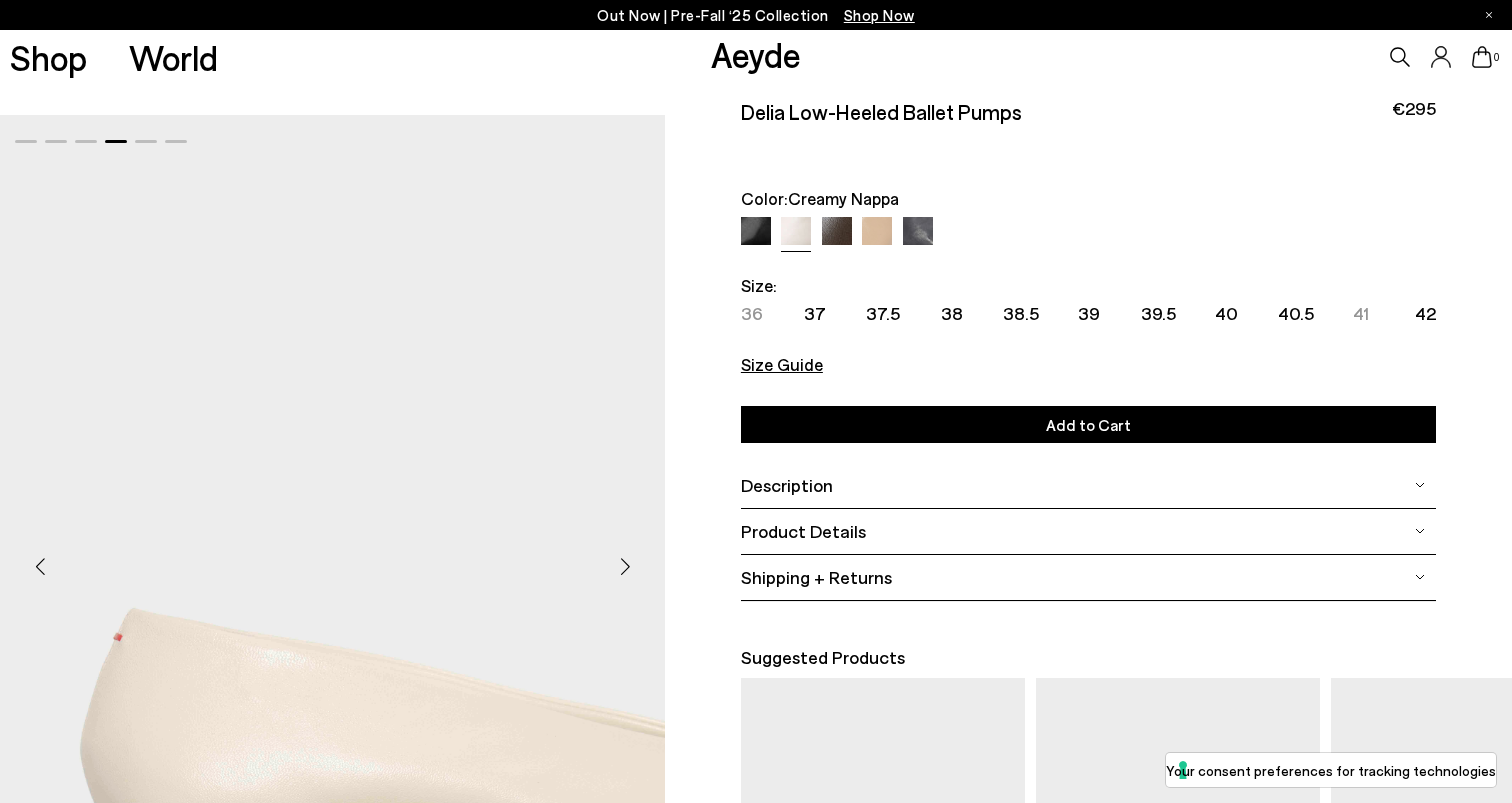 scroll, scrollTop: 0, scrollLeft: 0, axis: both 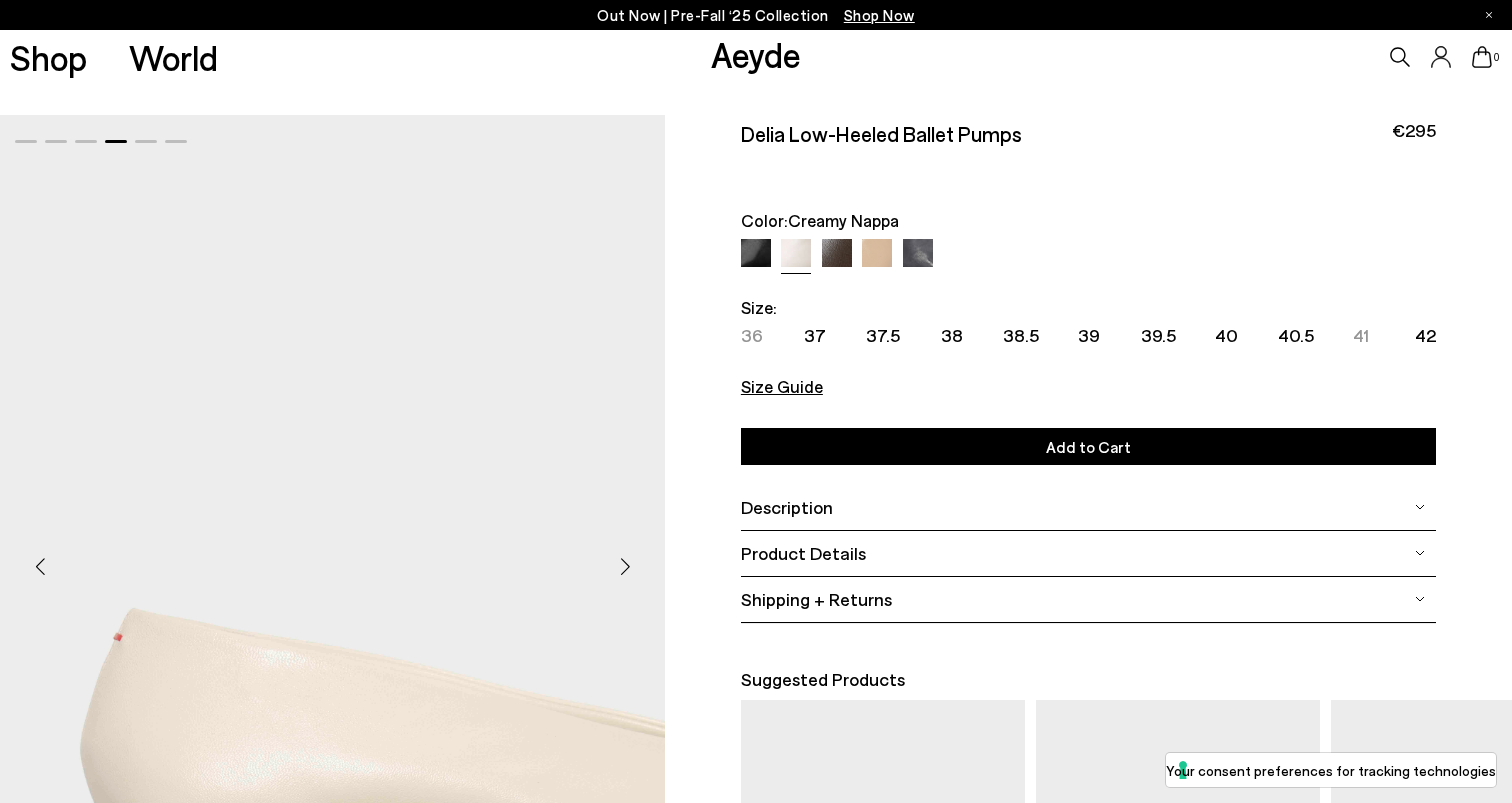 click at bounding box center [837, 254] 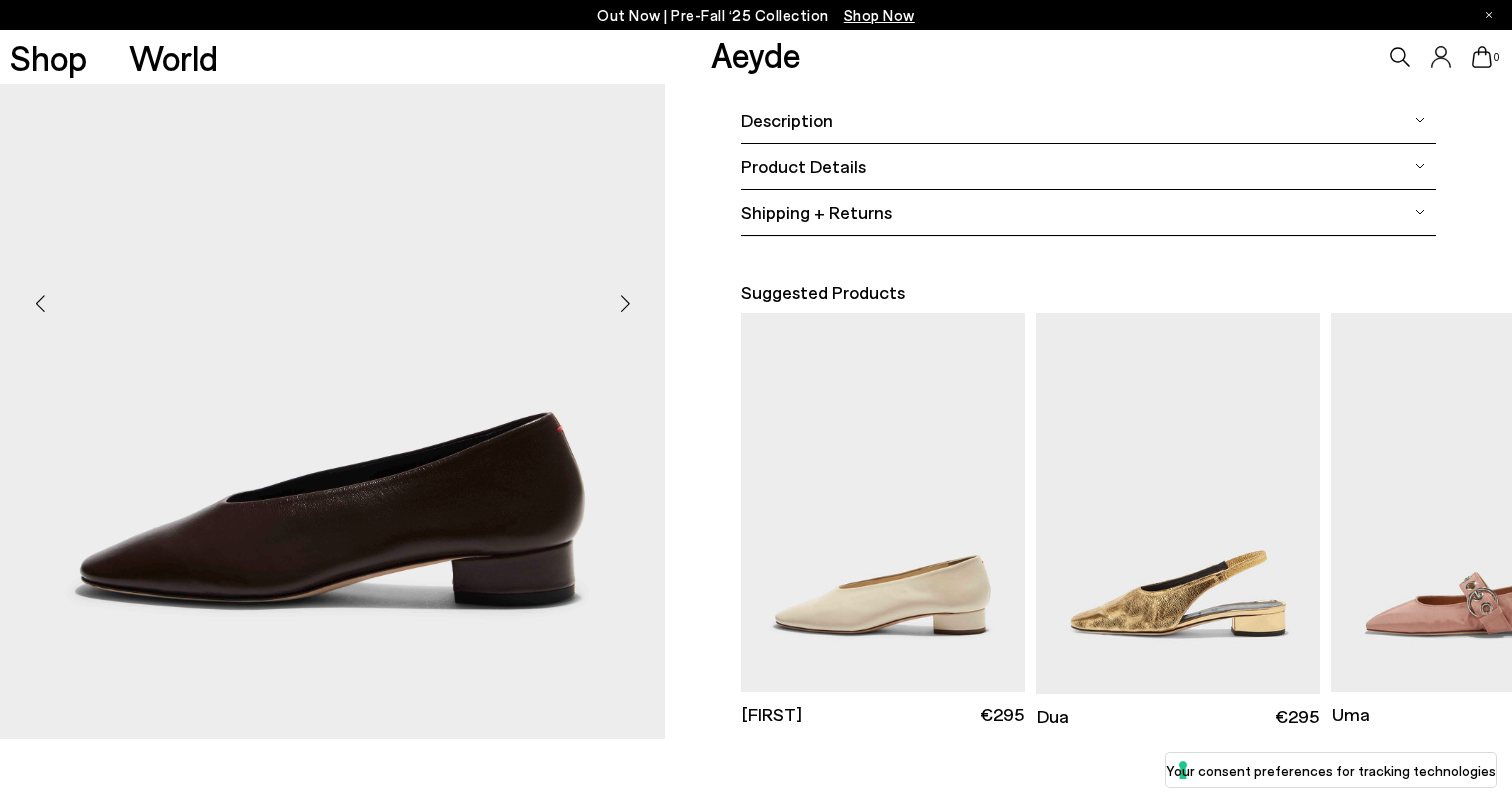scroll, scrollTop: 389, scrollLeft: 0, axis: vertical 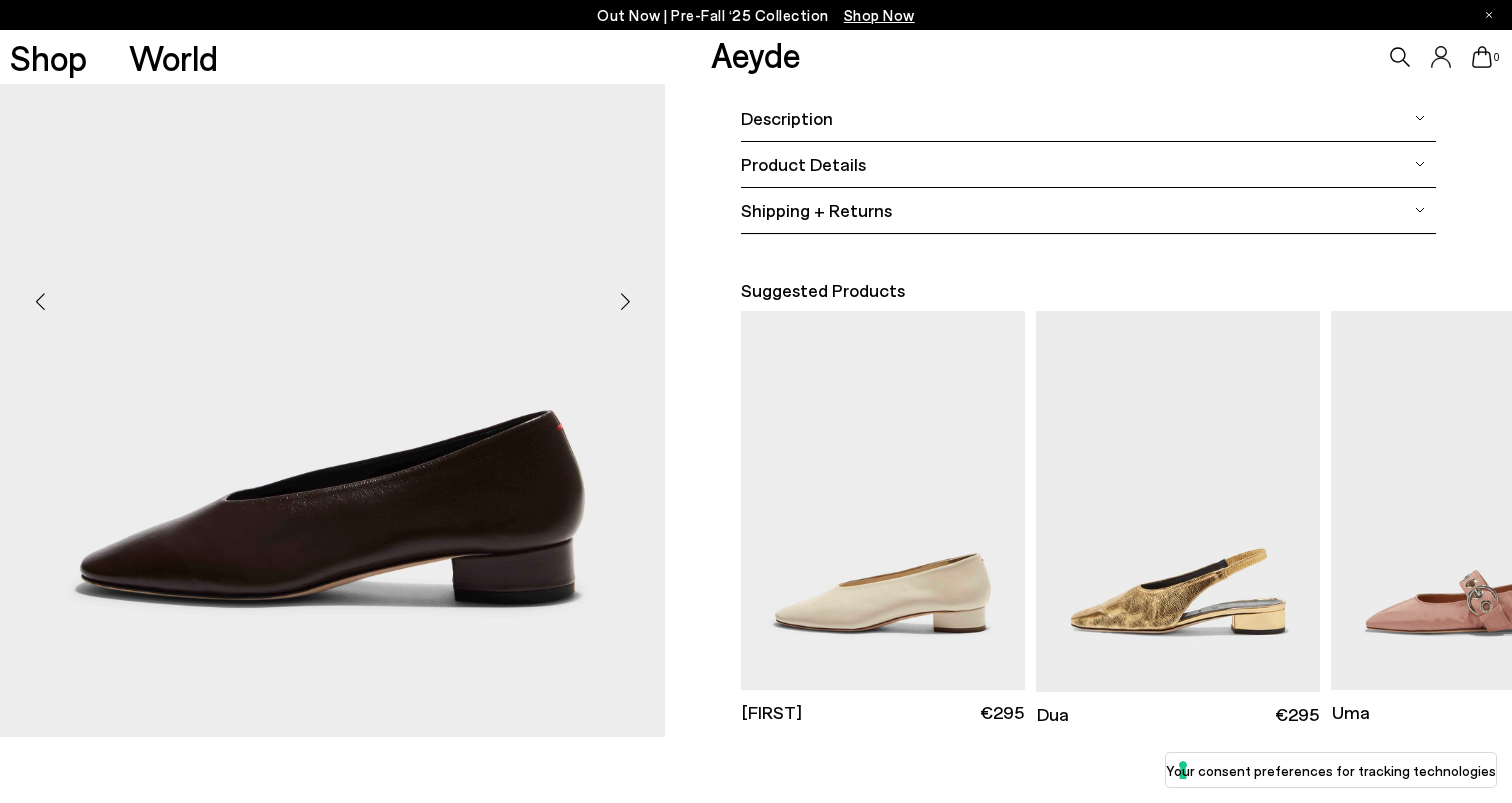 click at bounding box center [625, 302] 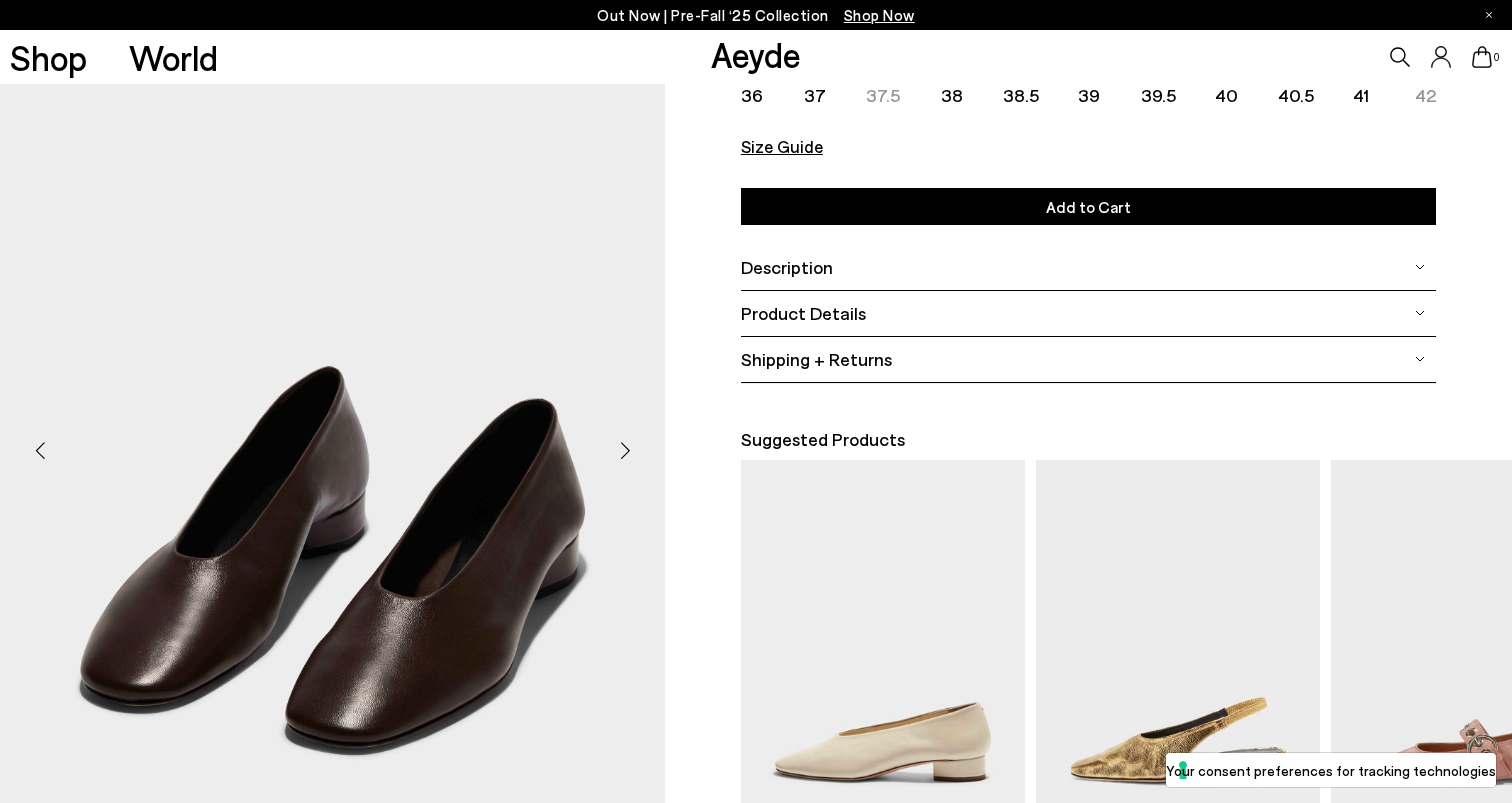 scroll, scrollTop: 0, scrollLeft: 0, axis: both 